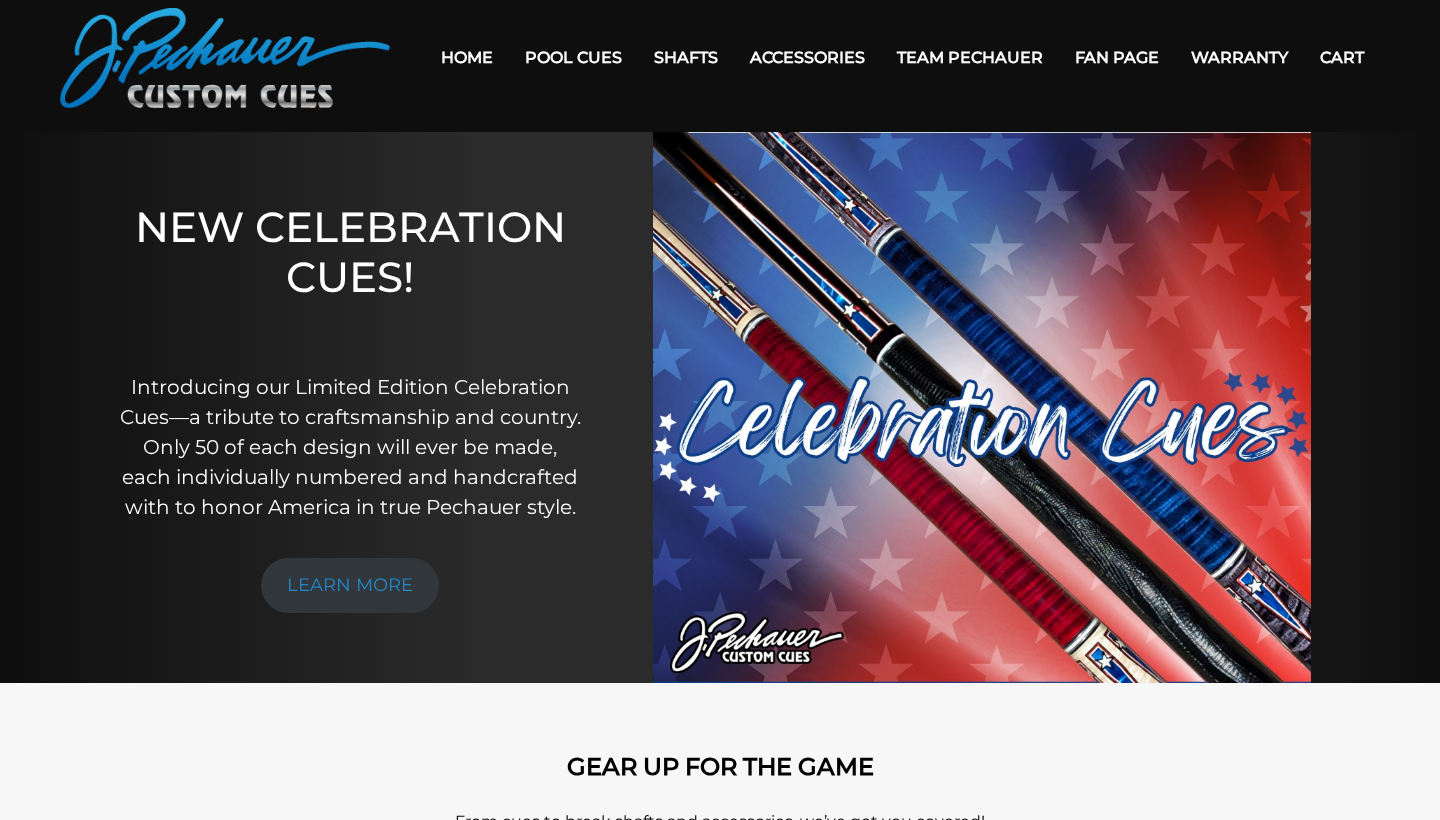 scroll, scrollTop: 0, scrollLeft: 0, axis: both 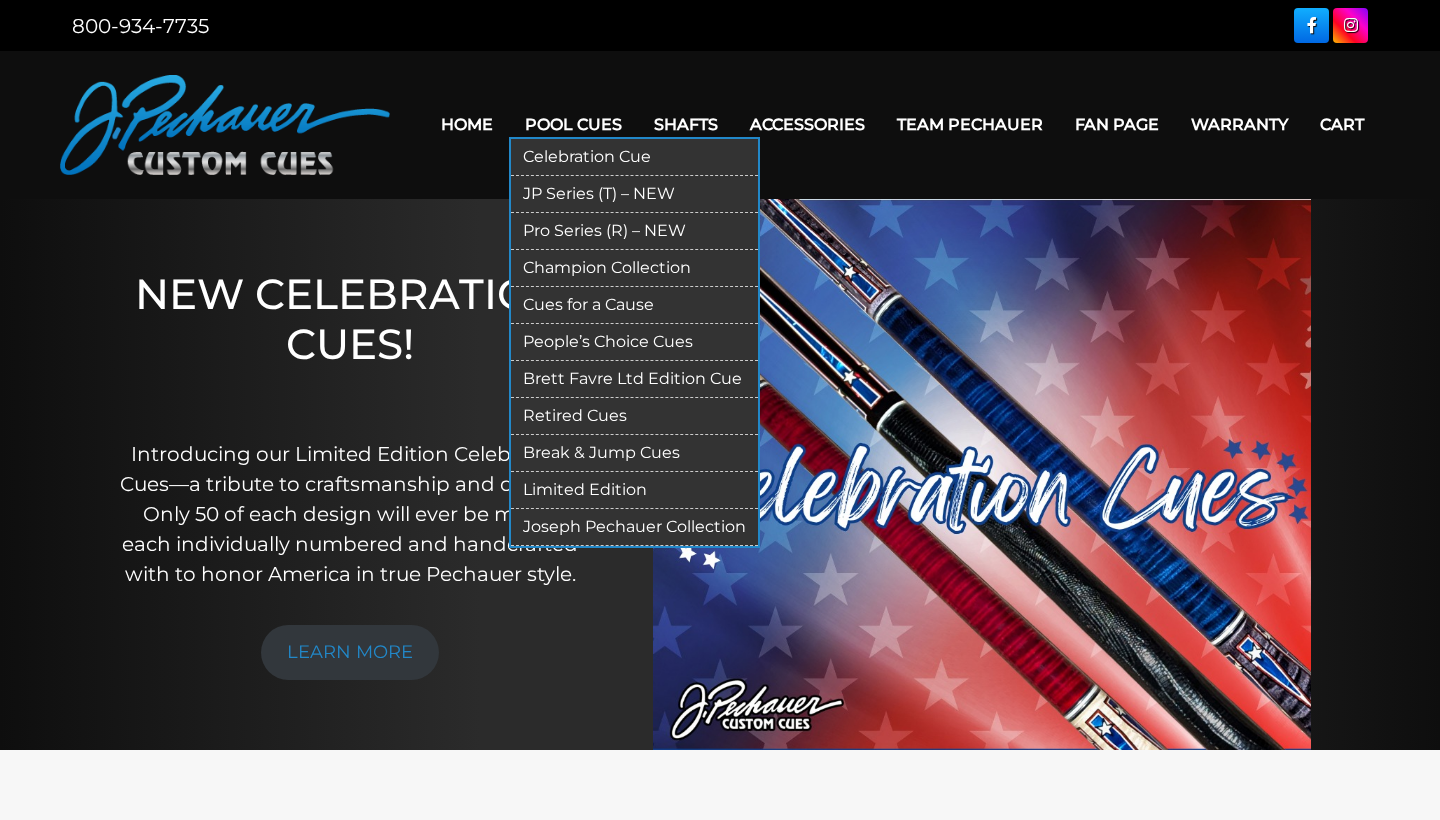 click on "People’s Choice Cues" at bounding box center (634, 342) 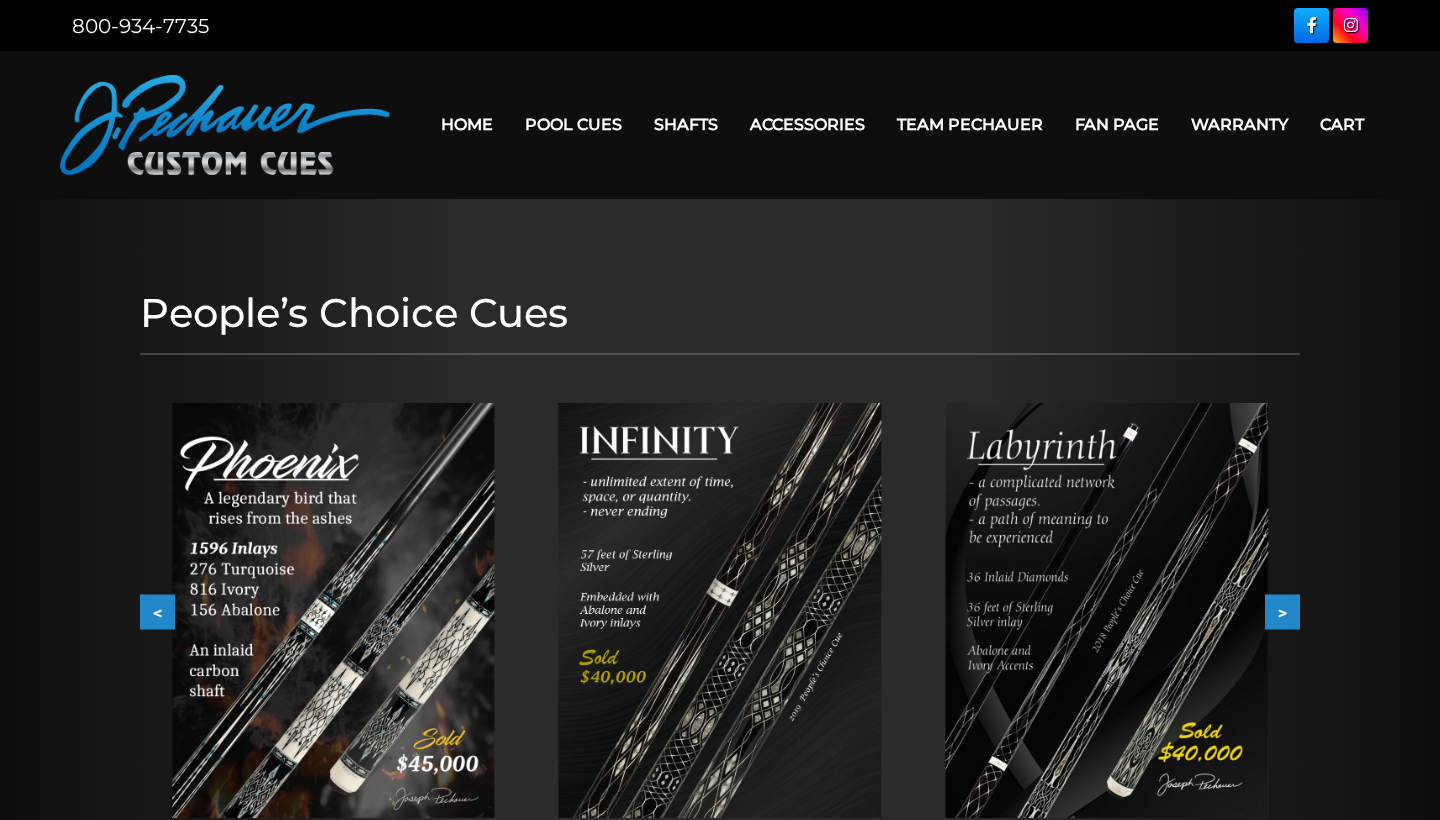 scroll, scrollTop: 0, scrollLeft: 0, axis: both 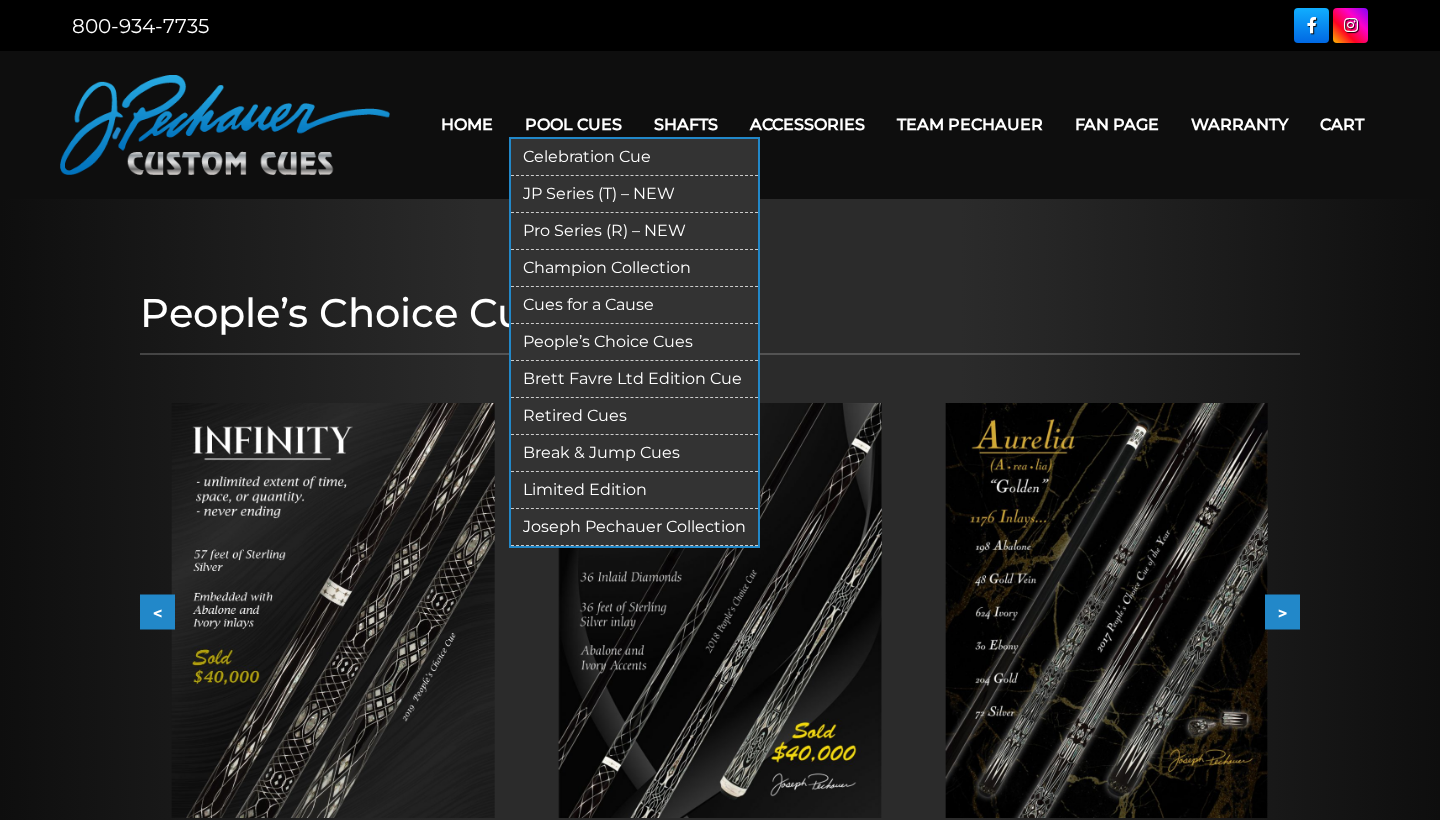click on "JP Series (T) – NEW" at bounding box center [634, 194] 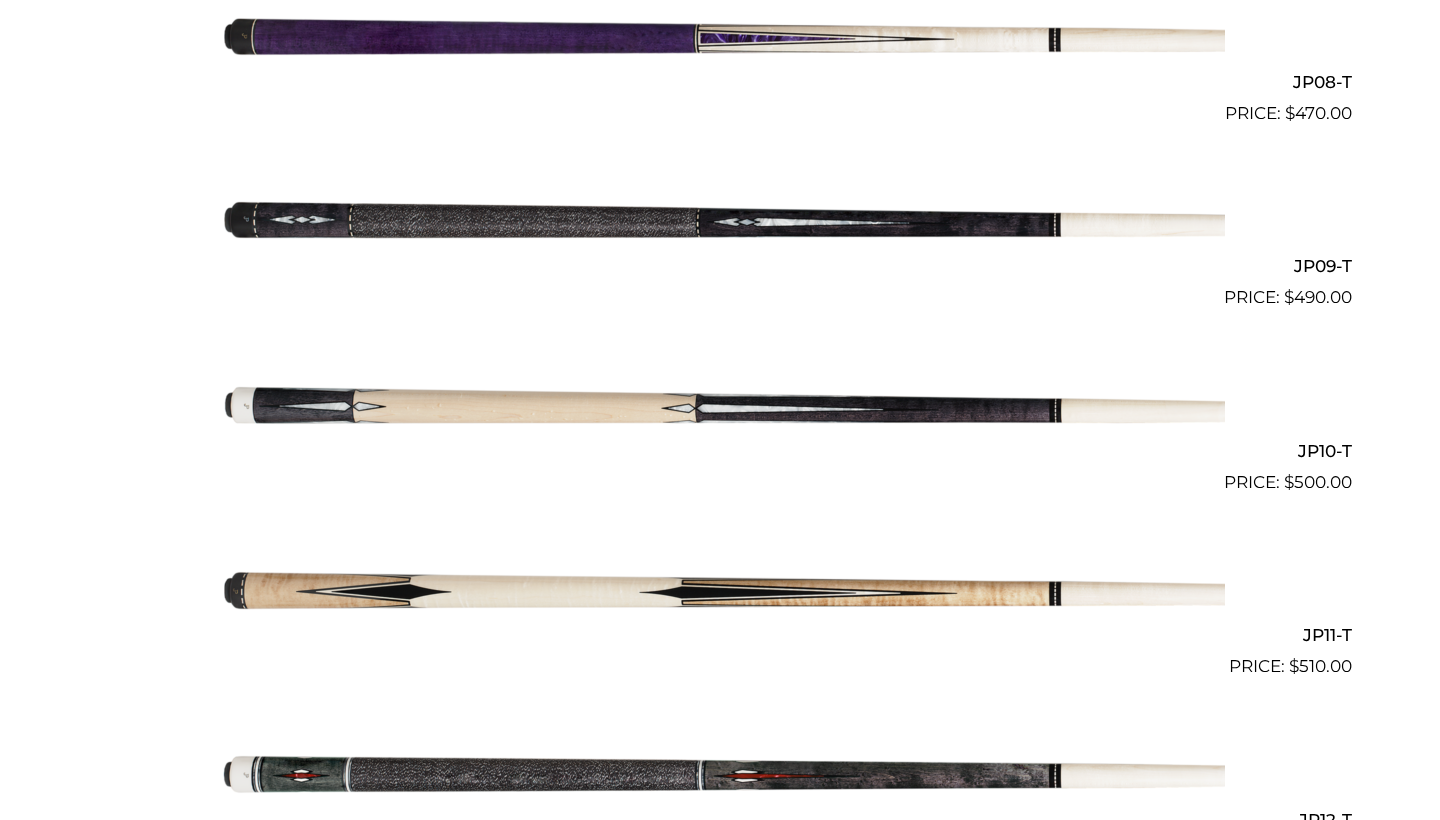 scroll, scrollTop: 1984, scrollLeft: 0, axis: vertical 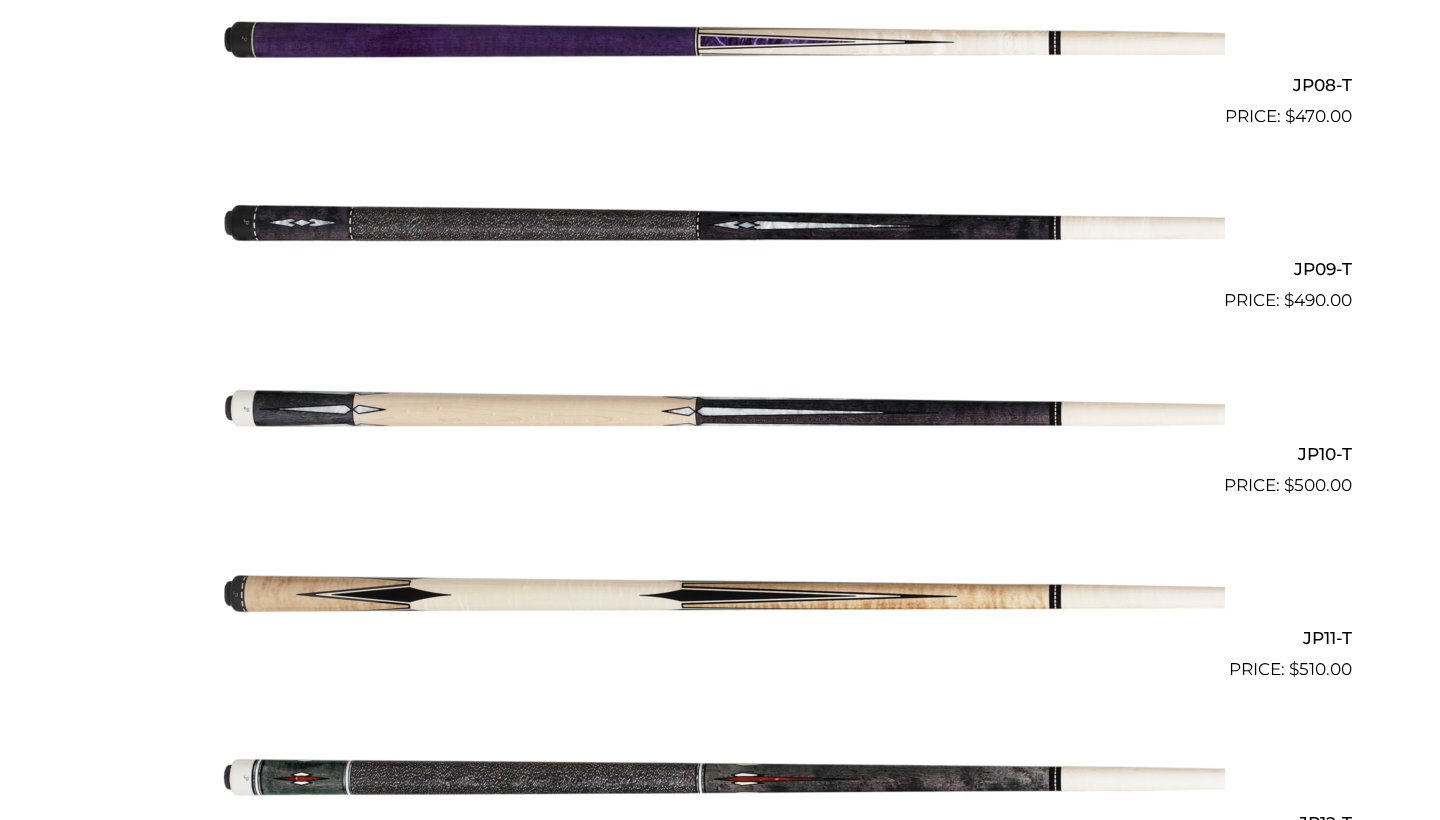 click at bounding box center [720, 406] 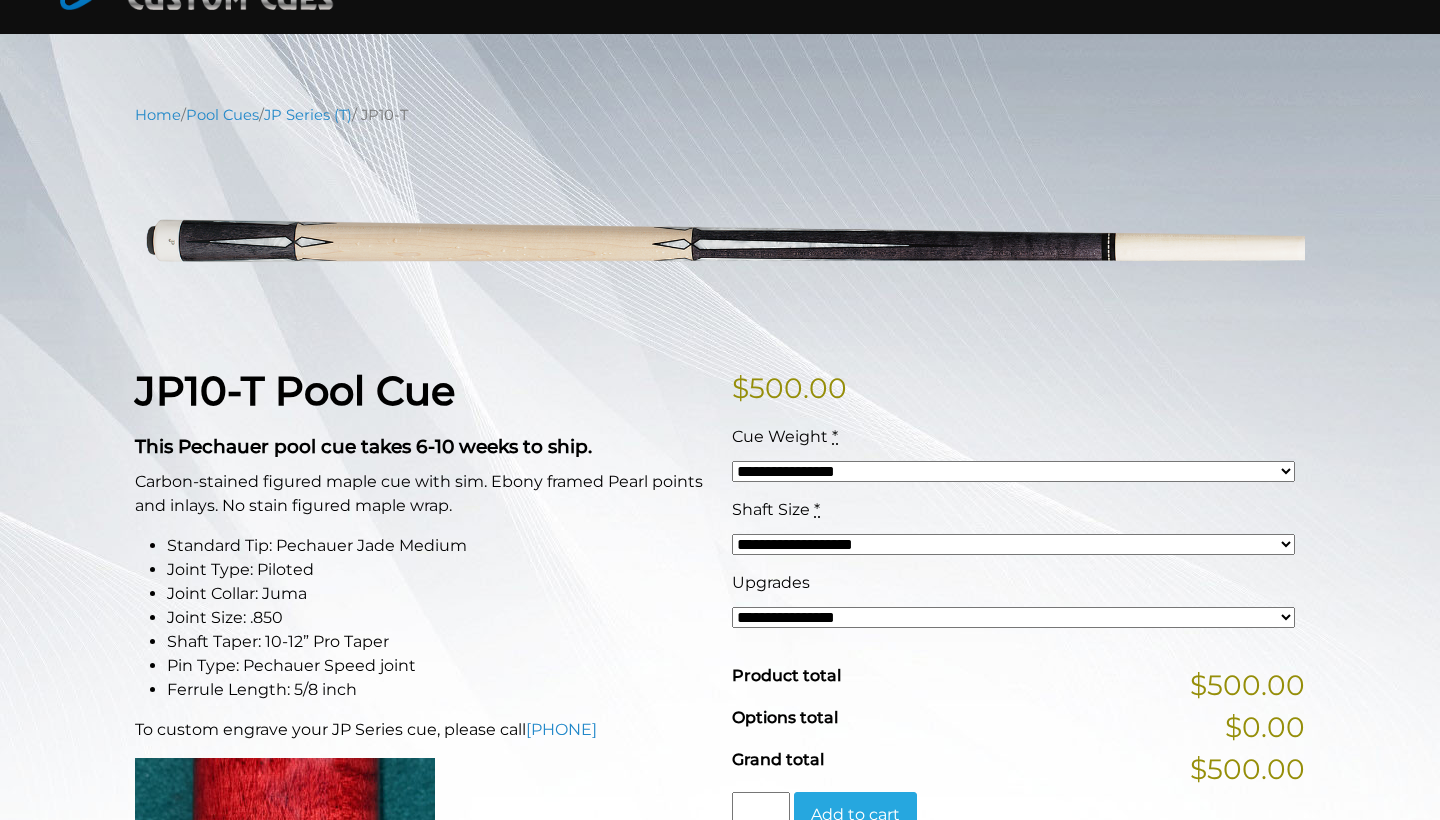 scroll, scrollTop: 169, scrollLeft: 0, axis: vertical 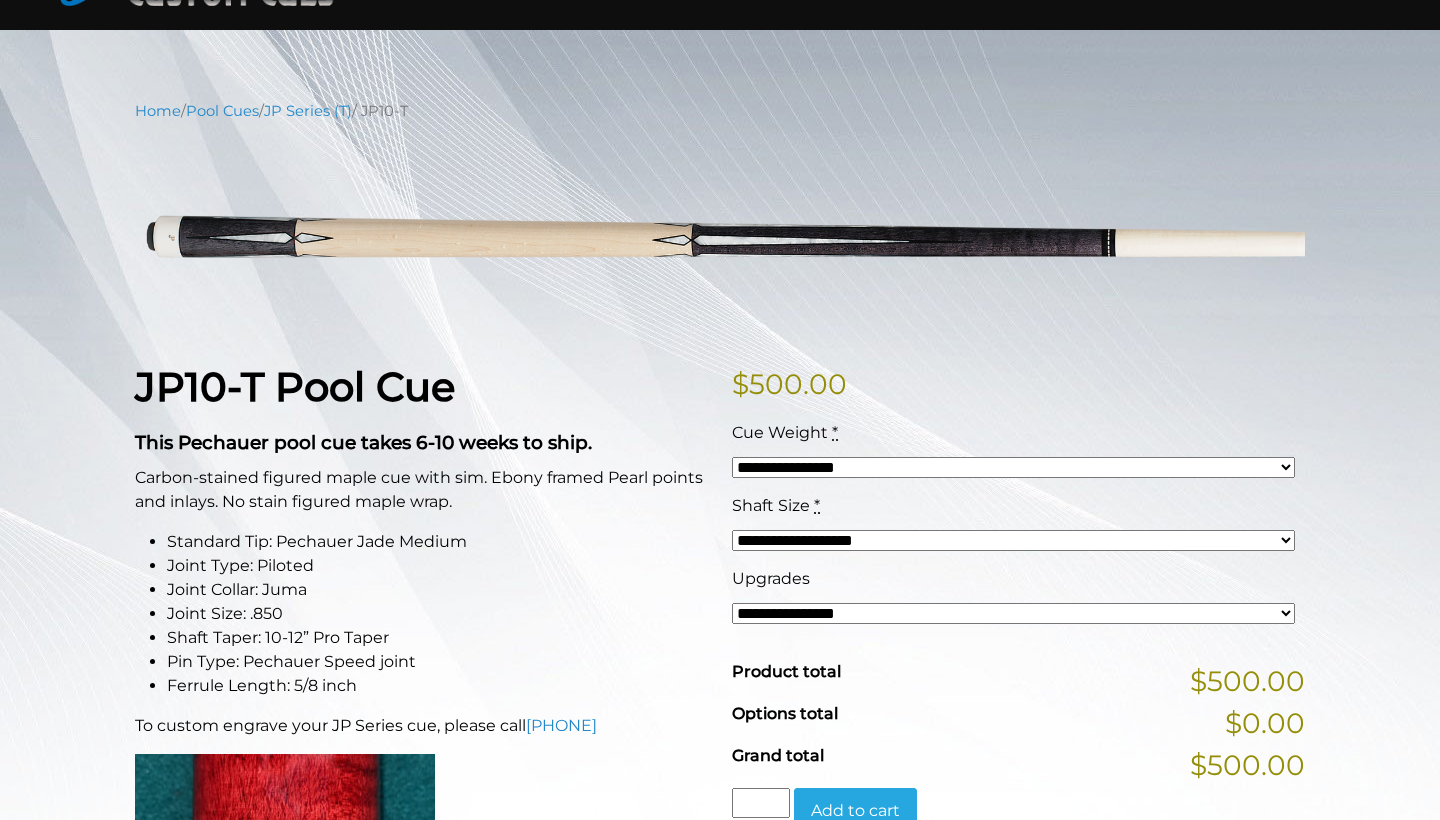 select on "*****" 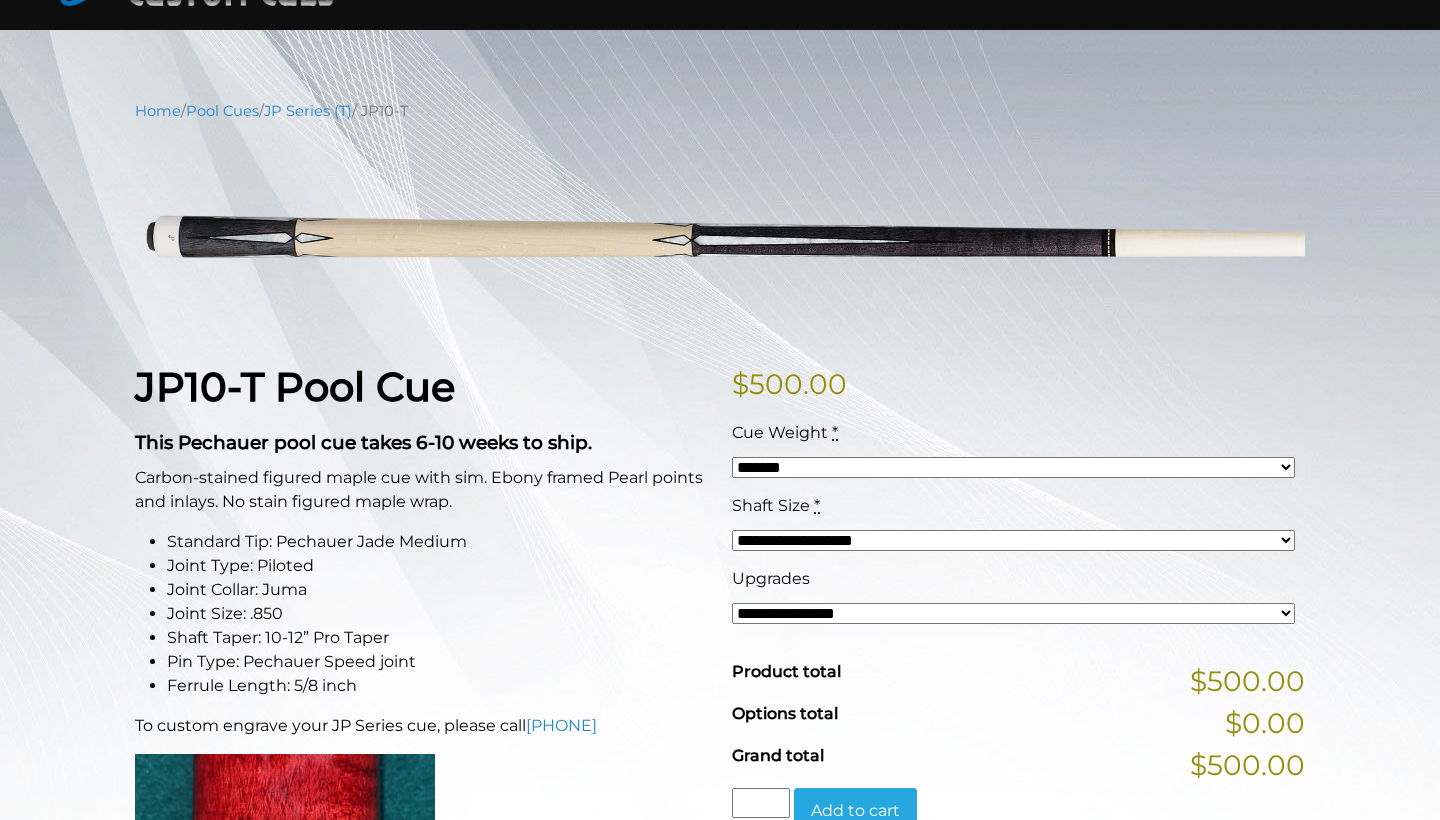 select on "*****" 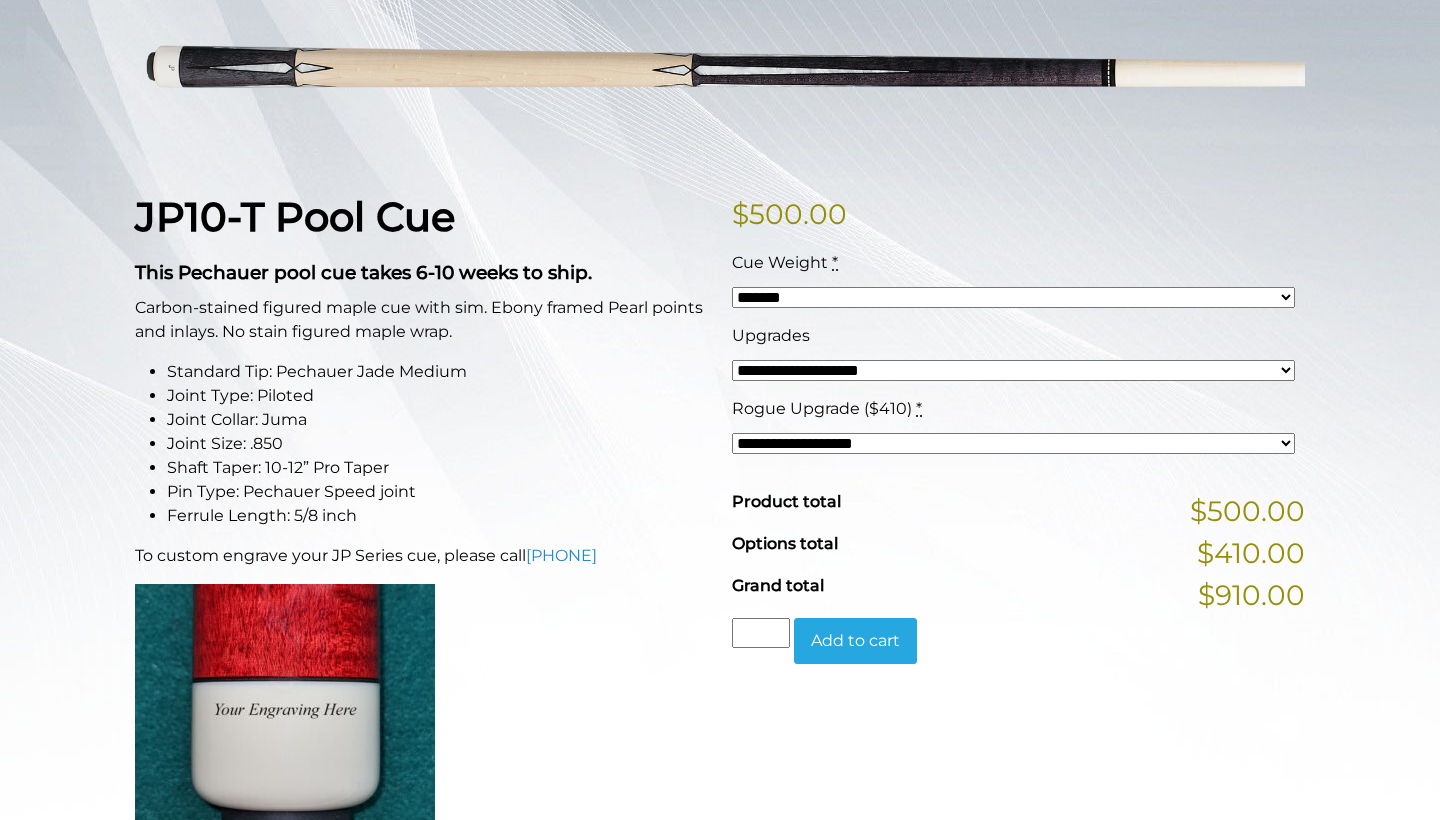 scroll, scrollTop: 342, scrollLeft: 0, axis: vertical 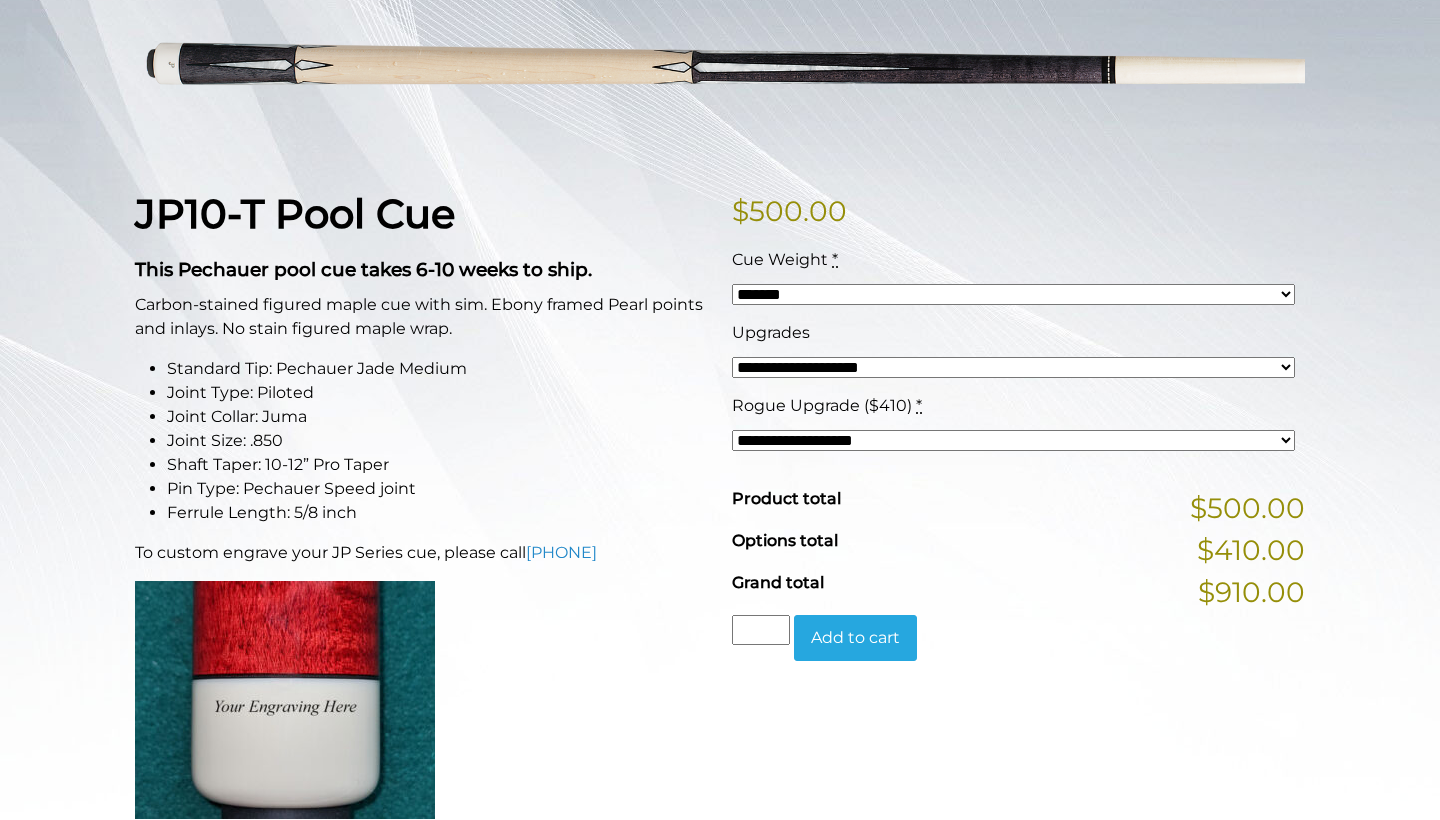 select on "*****" 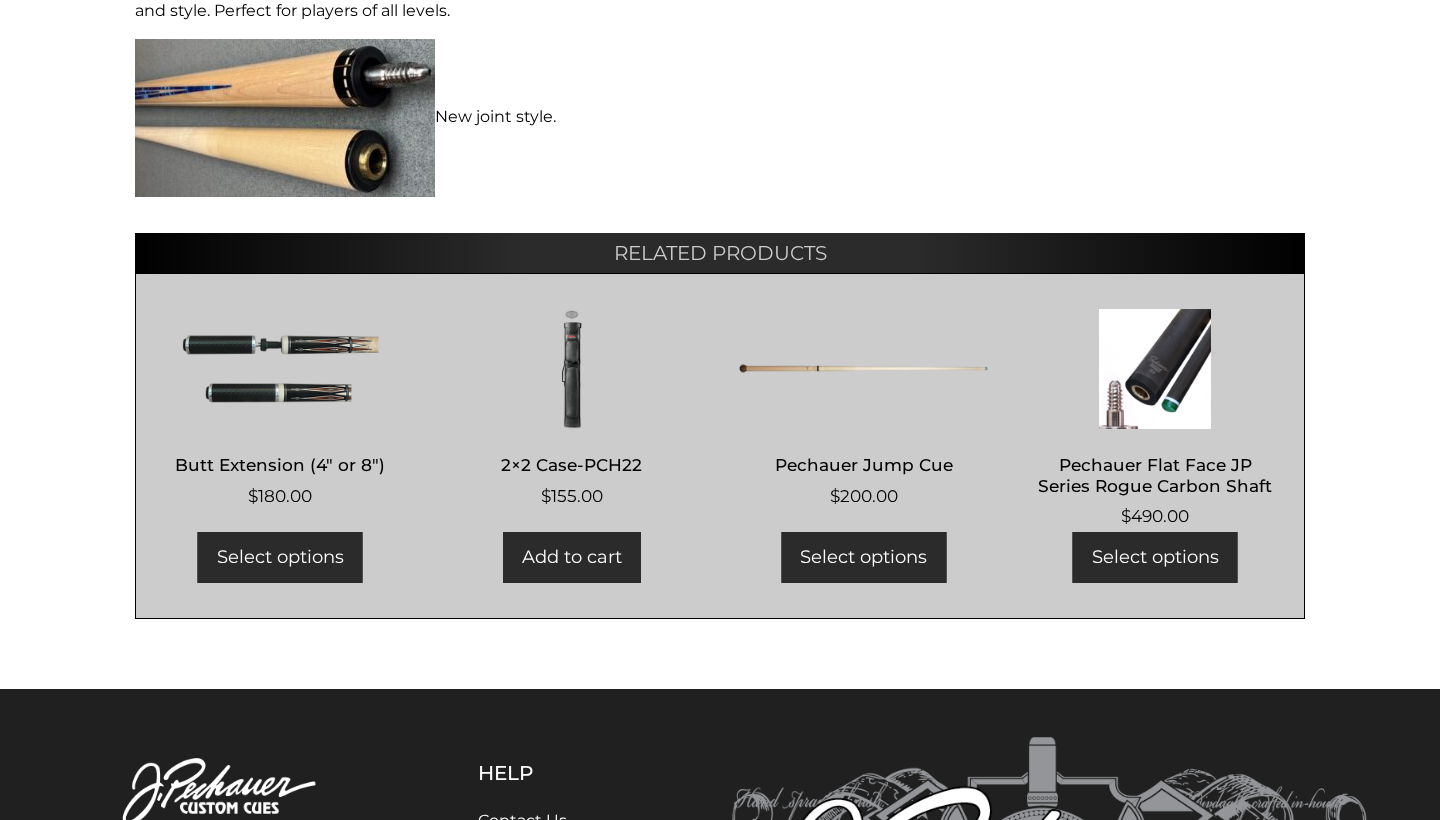 scroll, scrollTop: 1336, scrollLeft: 0, axis: vertical 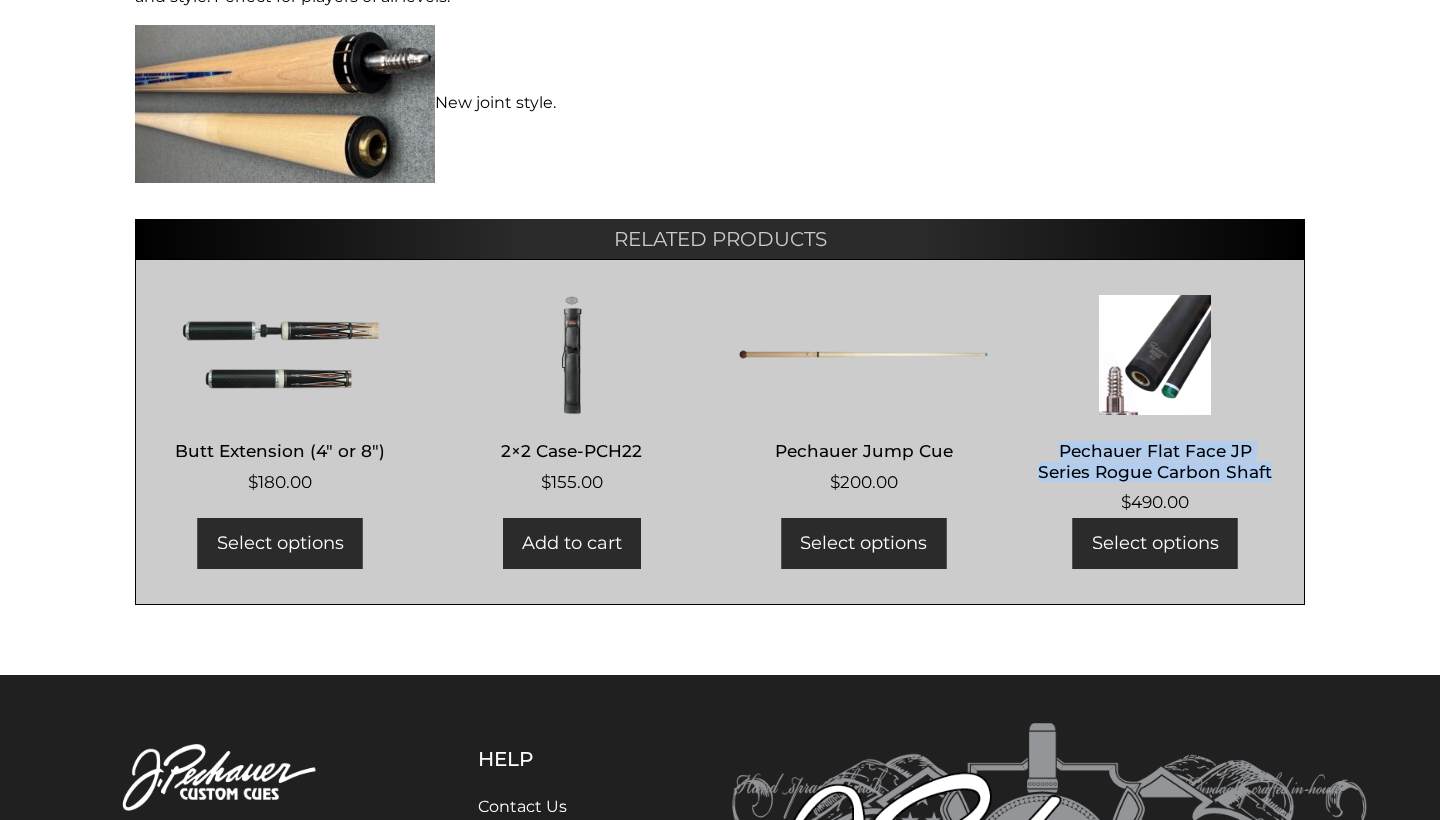 drag, startPoint x: 1026, startPoint y: 447, endPoint x: 1258, endPoint y: 483, distance: 234.77649 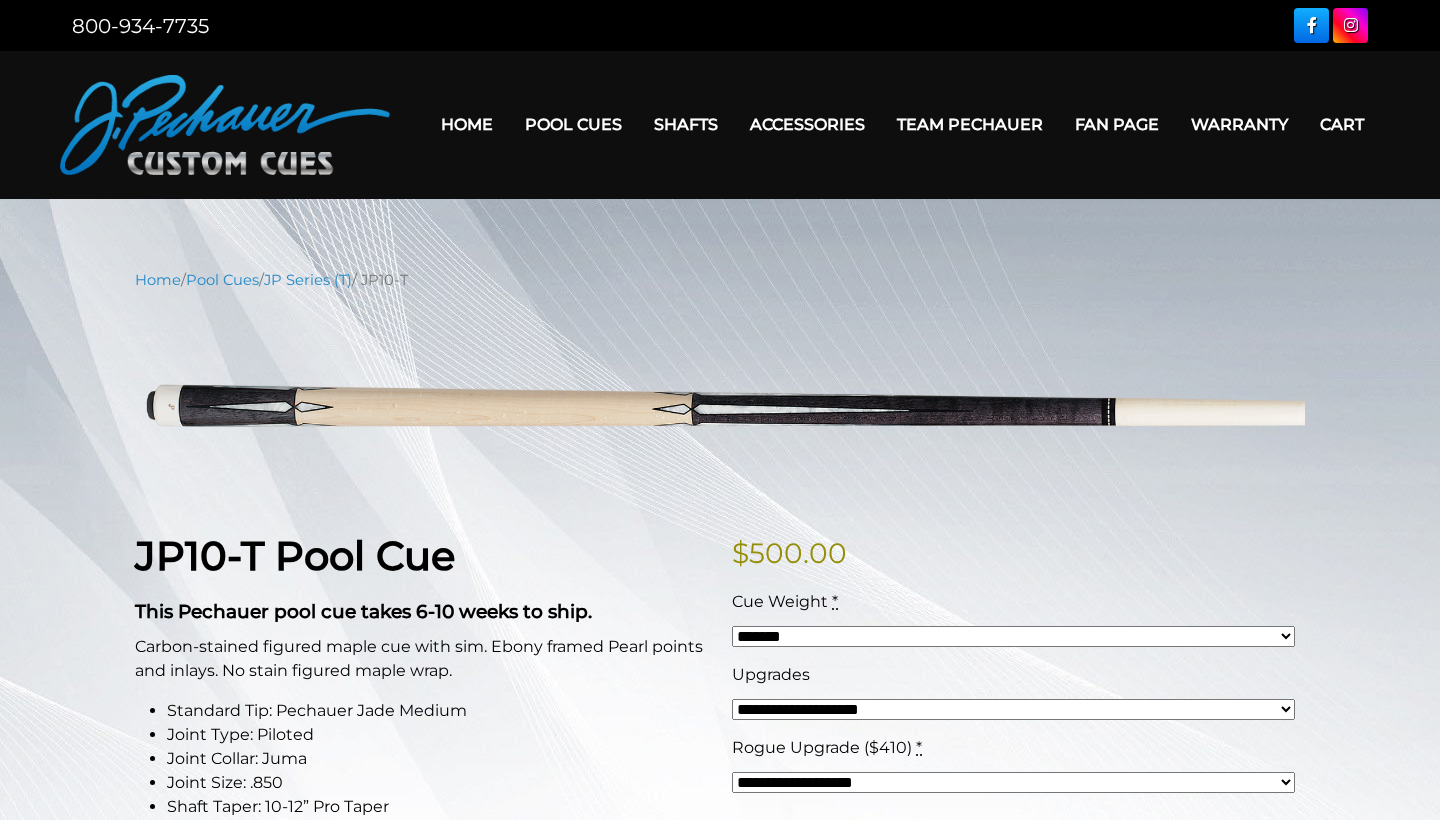 scroll, scrollTop: 0, scrollLeft: 0, axis: both 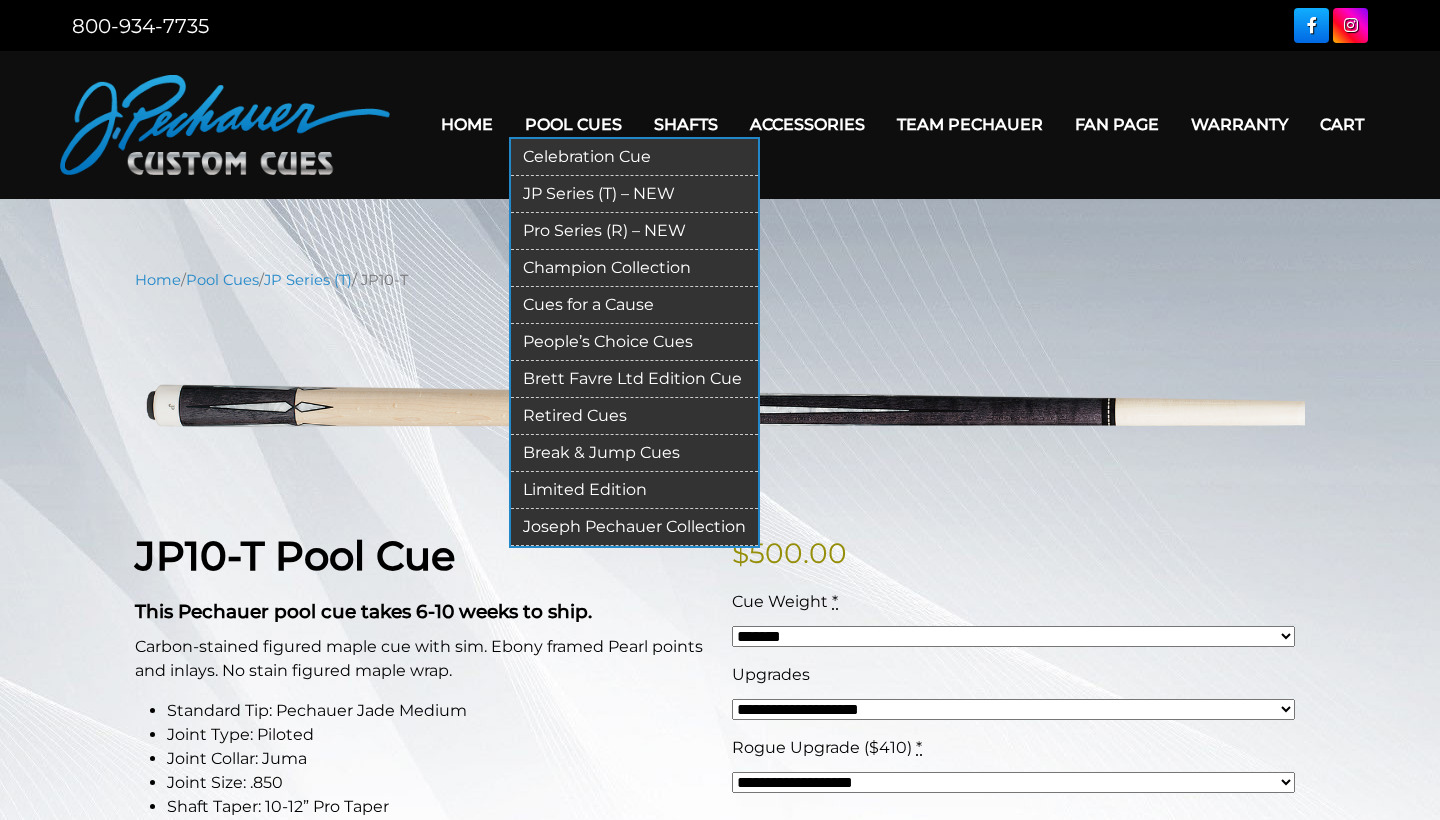 click on "Retired Cues" at bounding box center [634, 416] 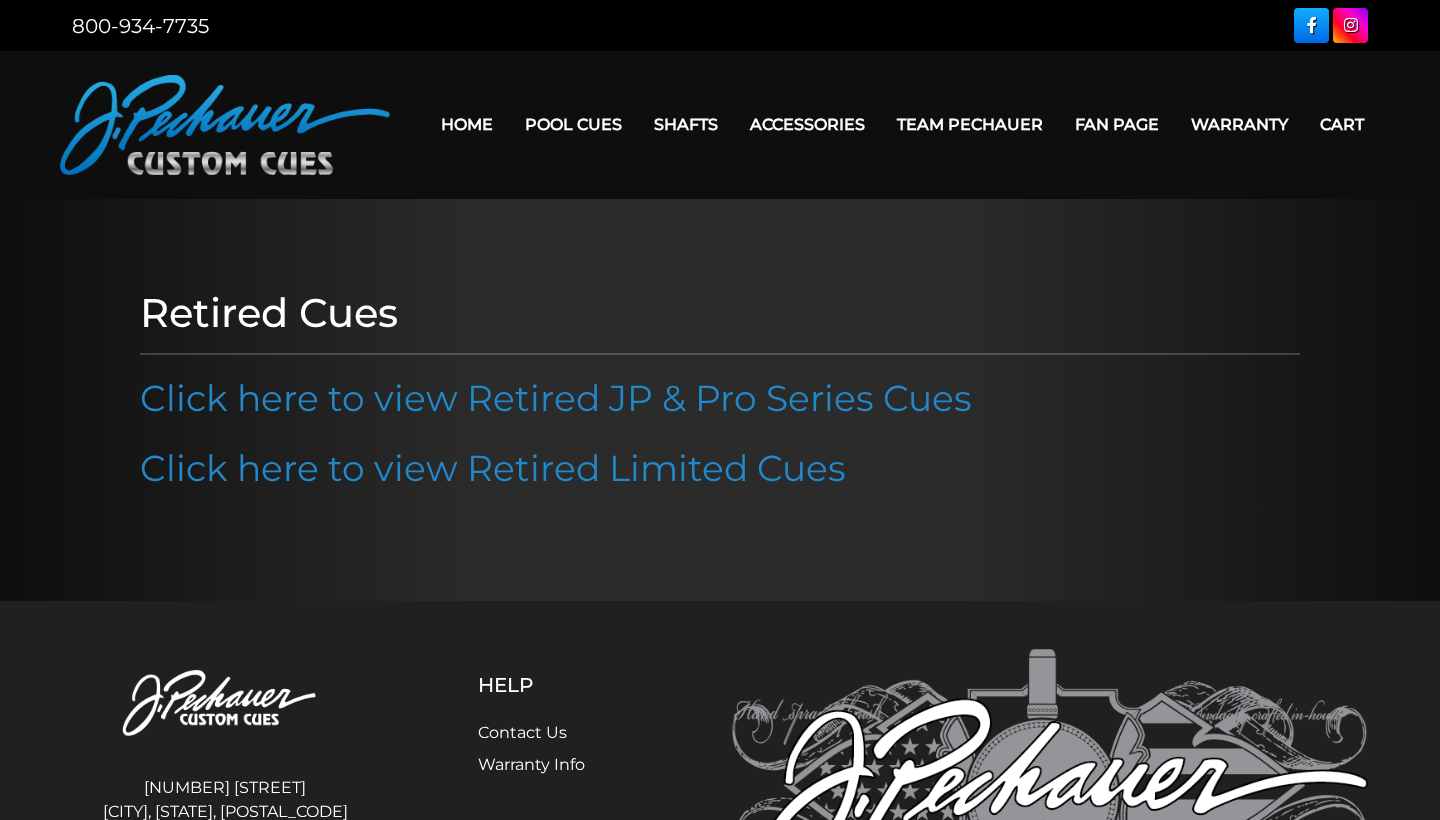 scroll, scrollTop: 0, scrollLeft: 0, axis: both 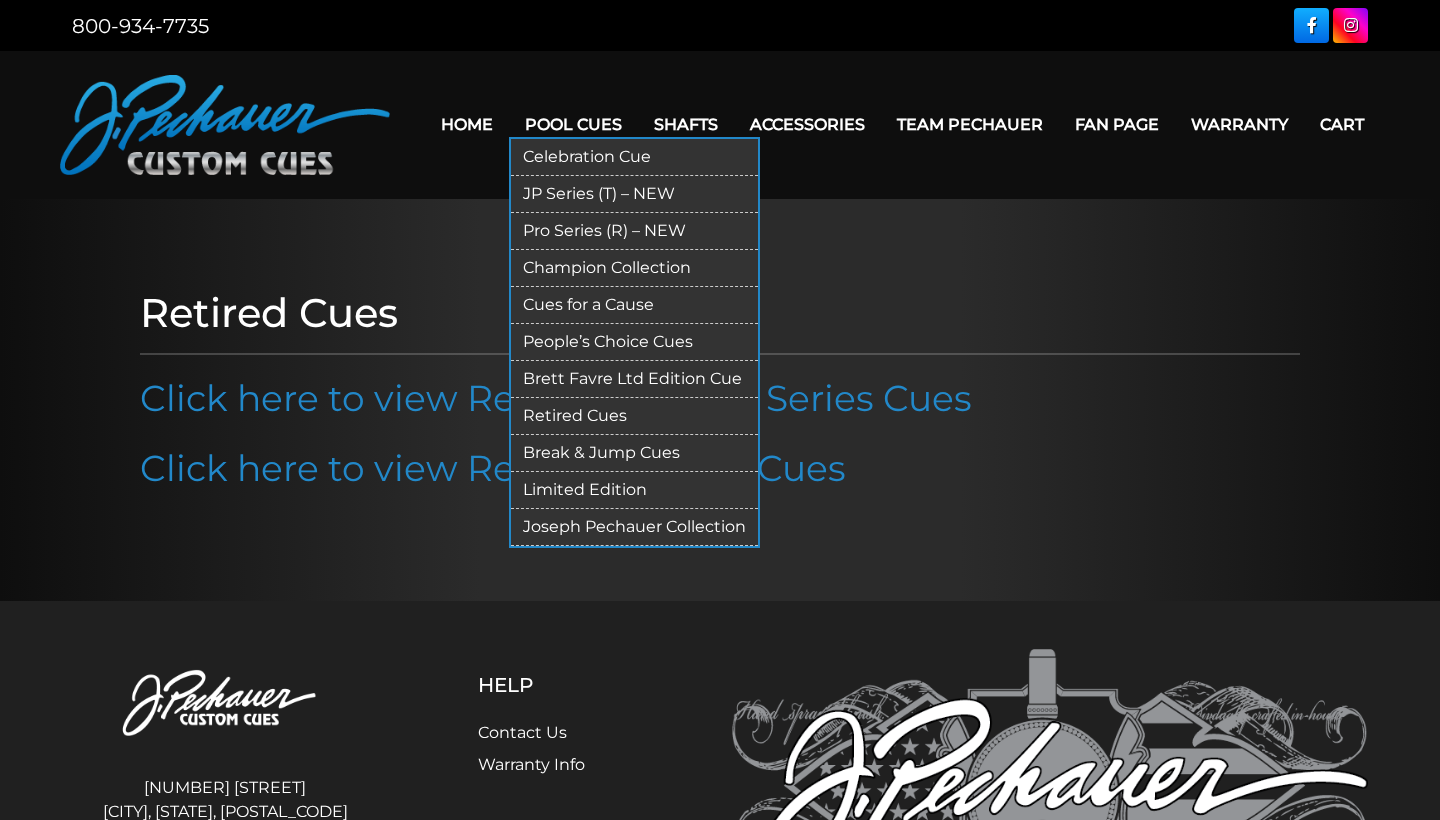 click on "Pro Series (R) – NEW" at bounding box center (634, 231) 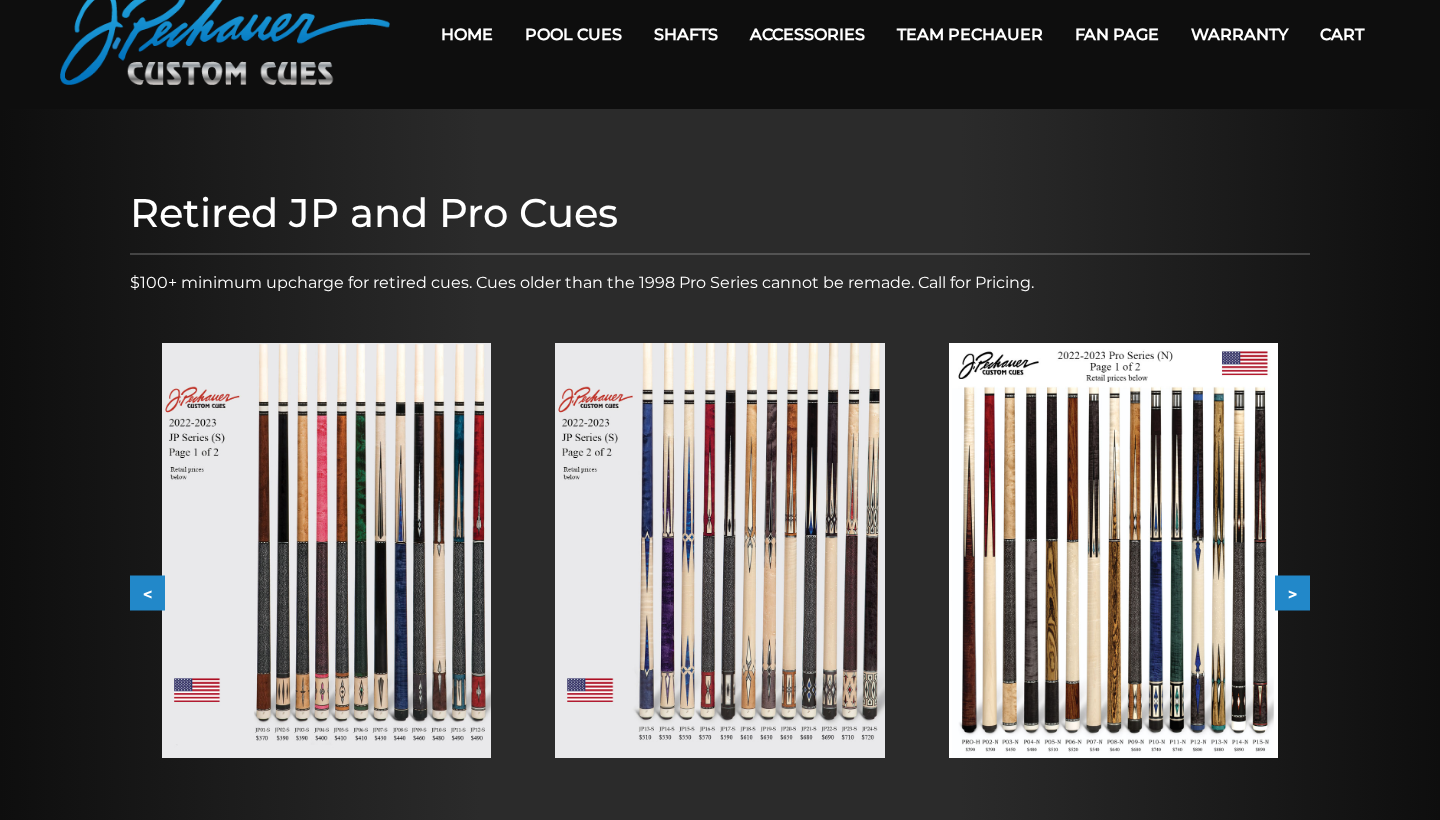 scroll, scrollTop: 118, scrollLeft: 0, axis: vertical 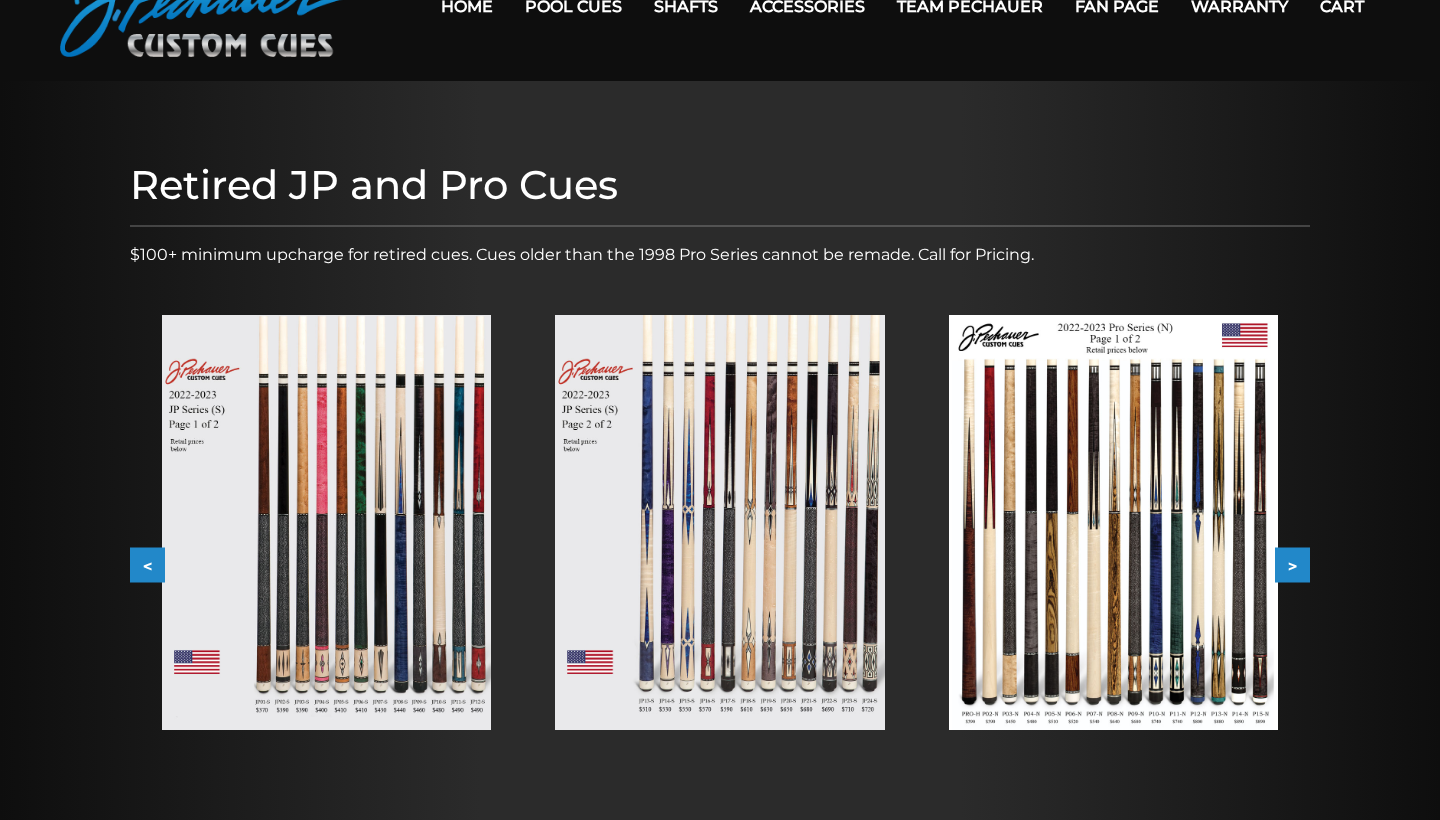 click at bounding box center [326, 522] 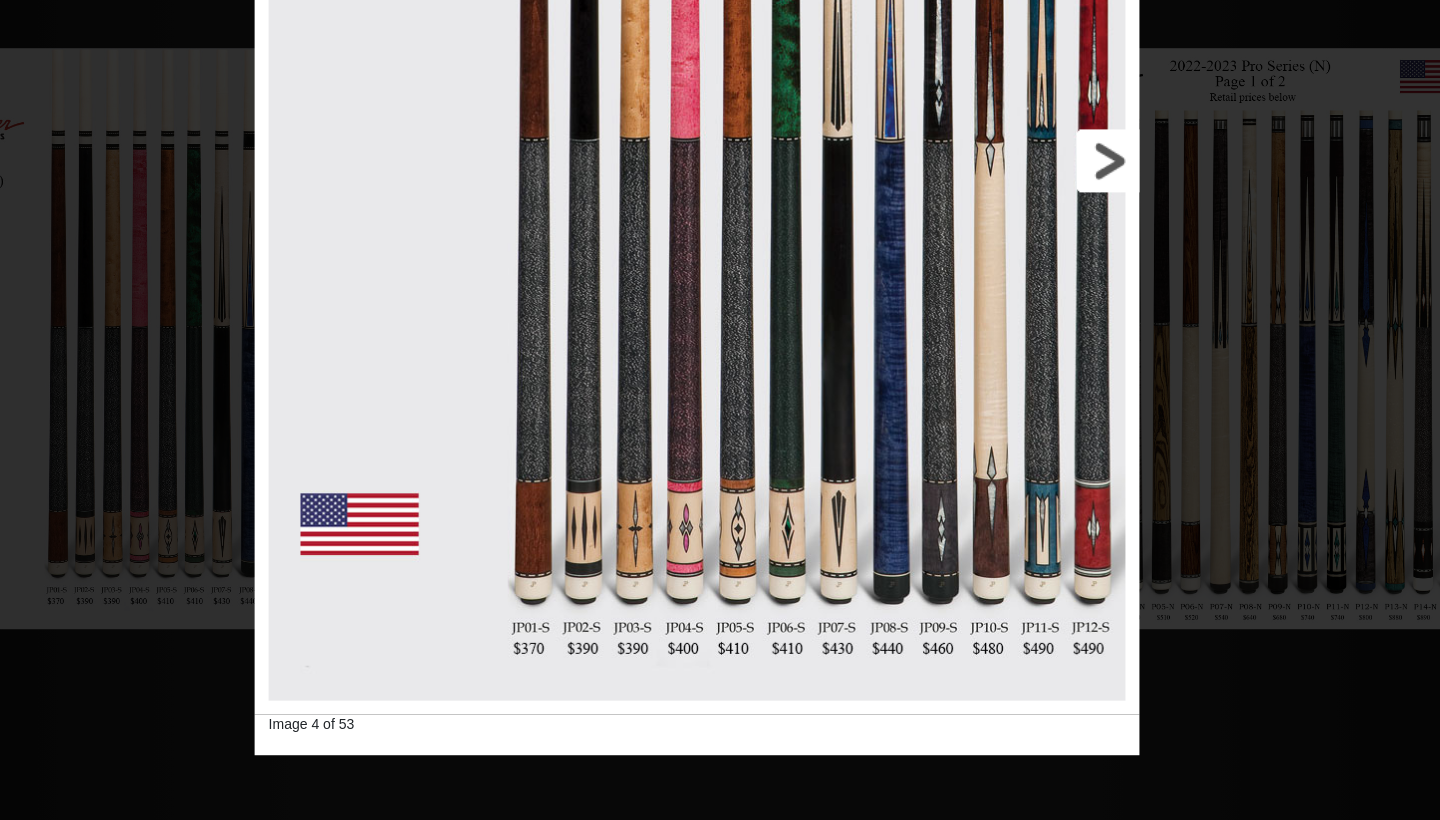 scroll, scrollTop: 167, scrollLeft: 0, axis: vertical 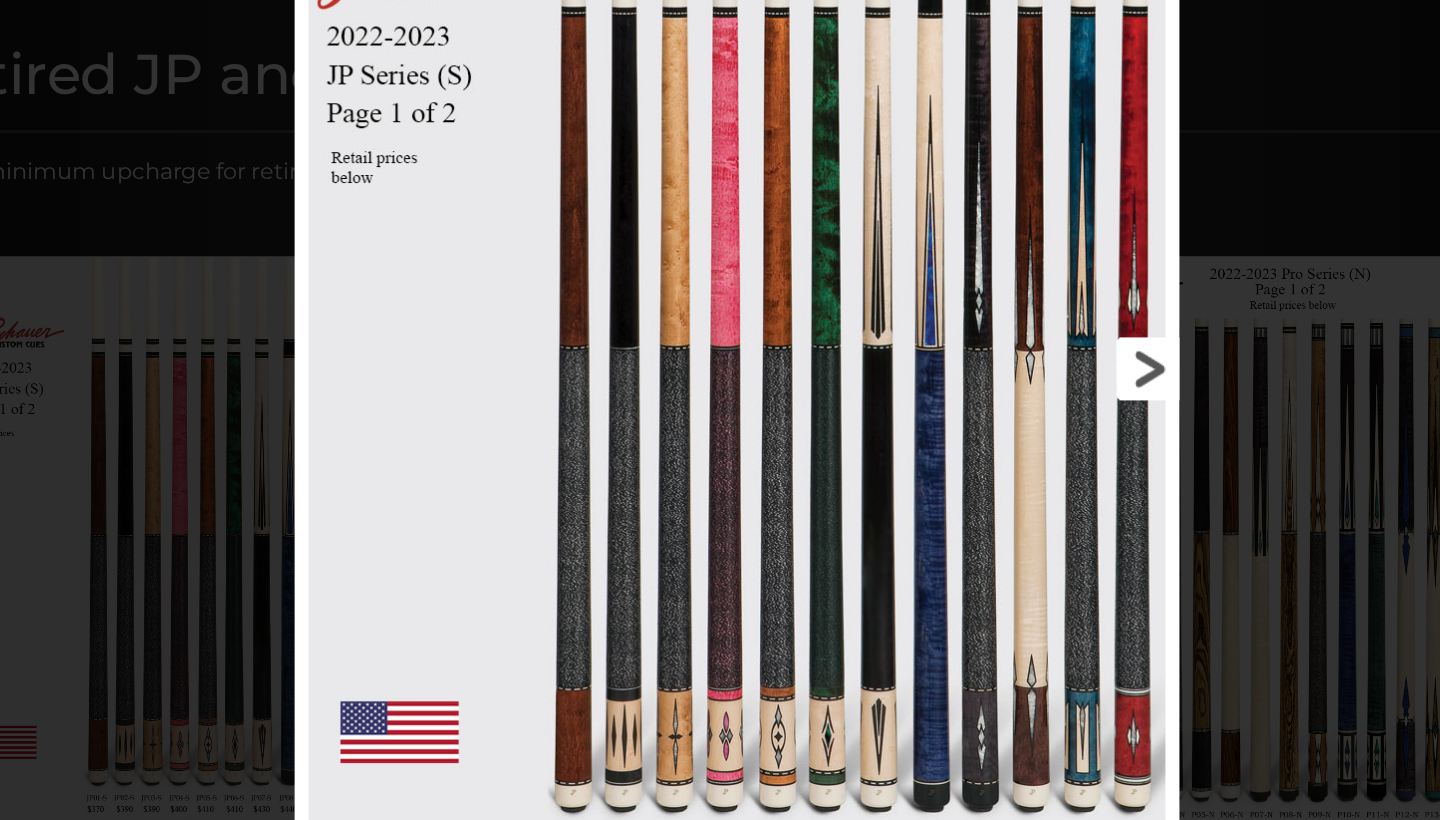 click at bounding box center [894, 346] 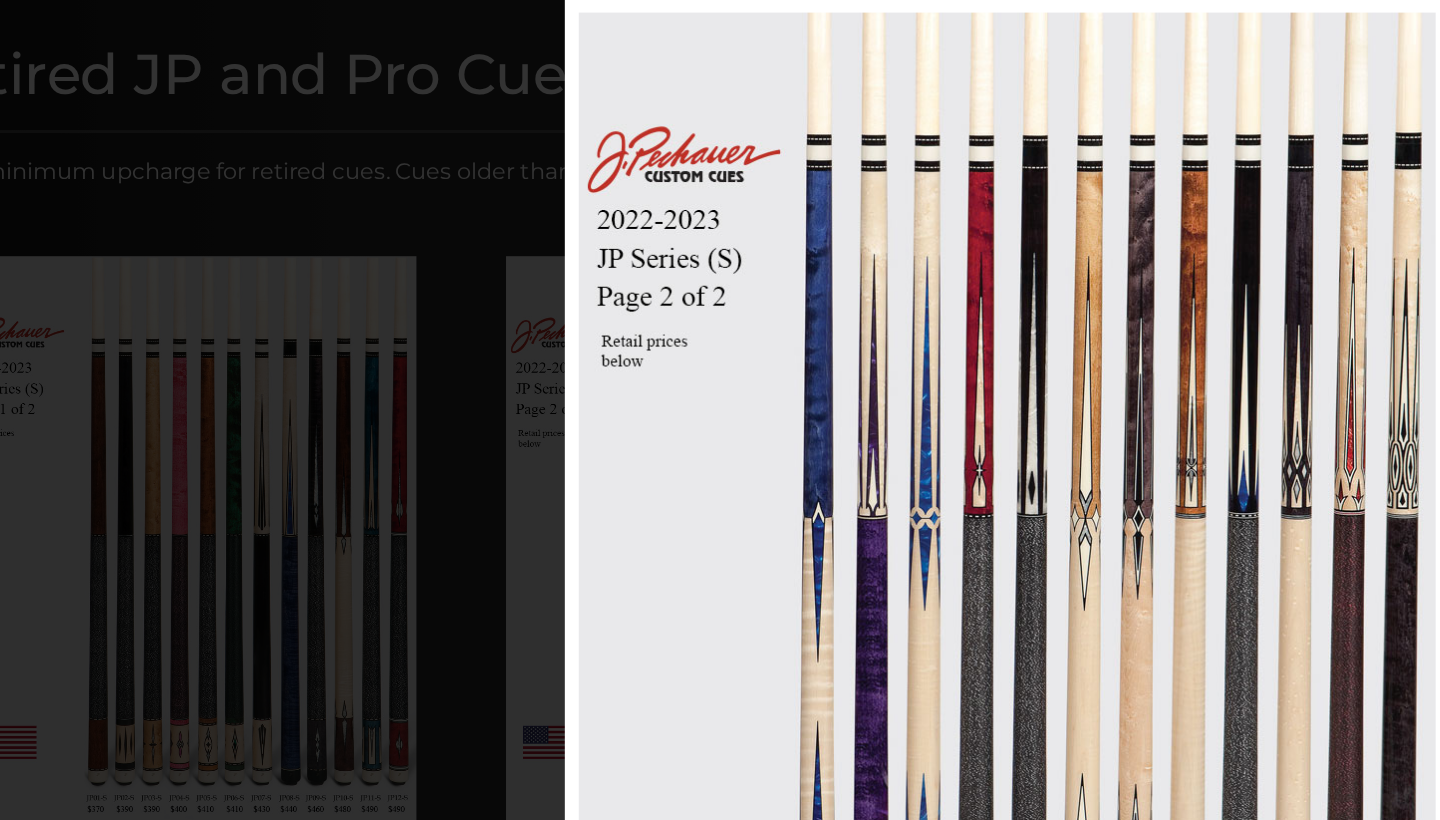 click on "Image 5 of 53" at bounding box center (913, 492) 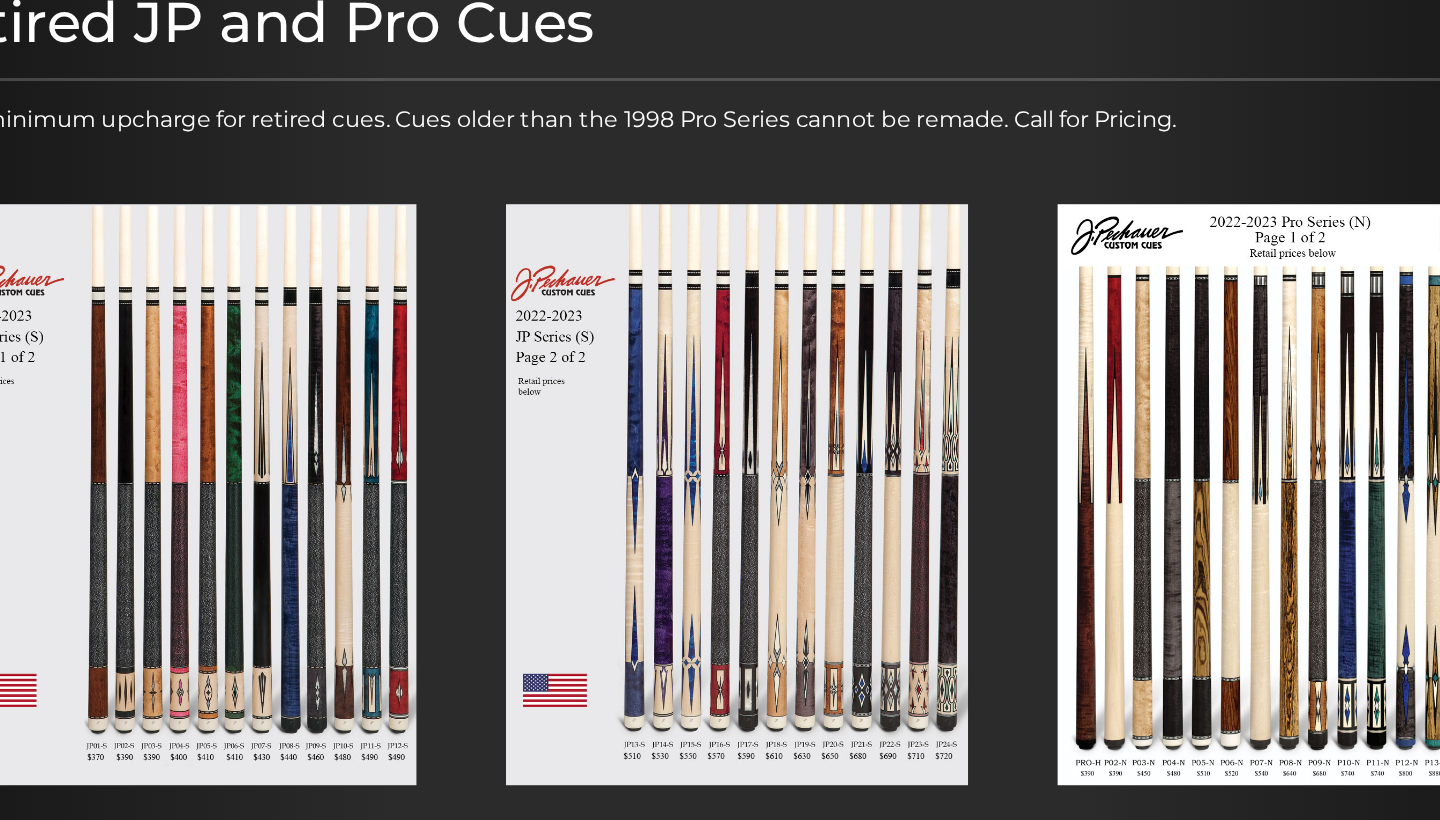 scroll, scrollTop: 190, scrollLeft: 0, axis: vertical 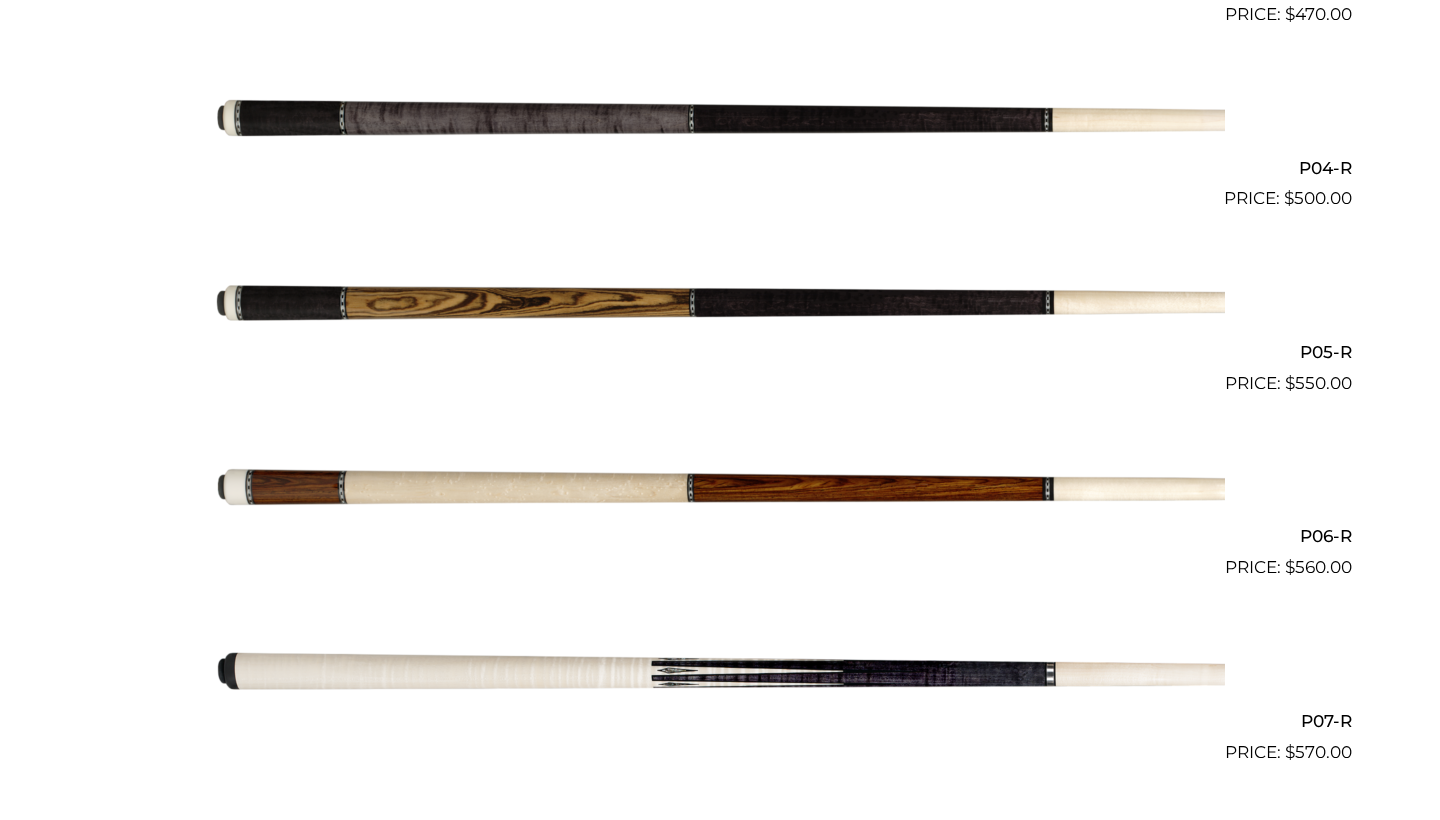 click at bounding box center [720, 304] 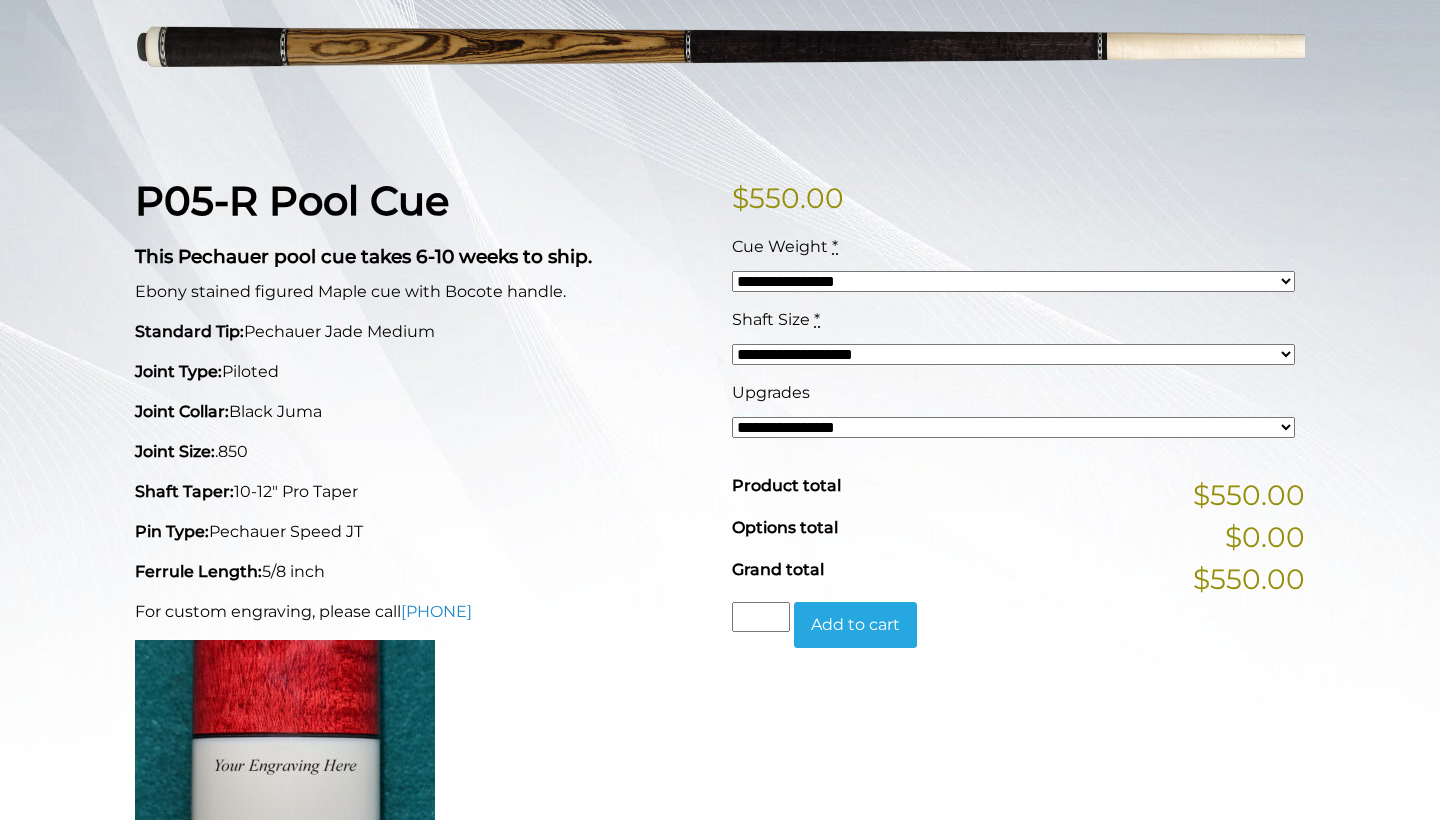scroll, scrollTop: 364, scrollLeft: 0, axis: vertical 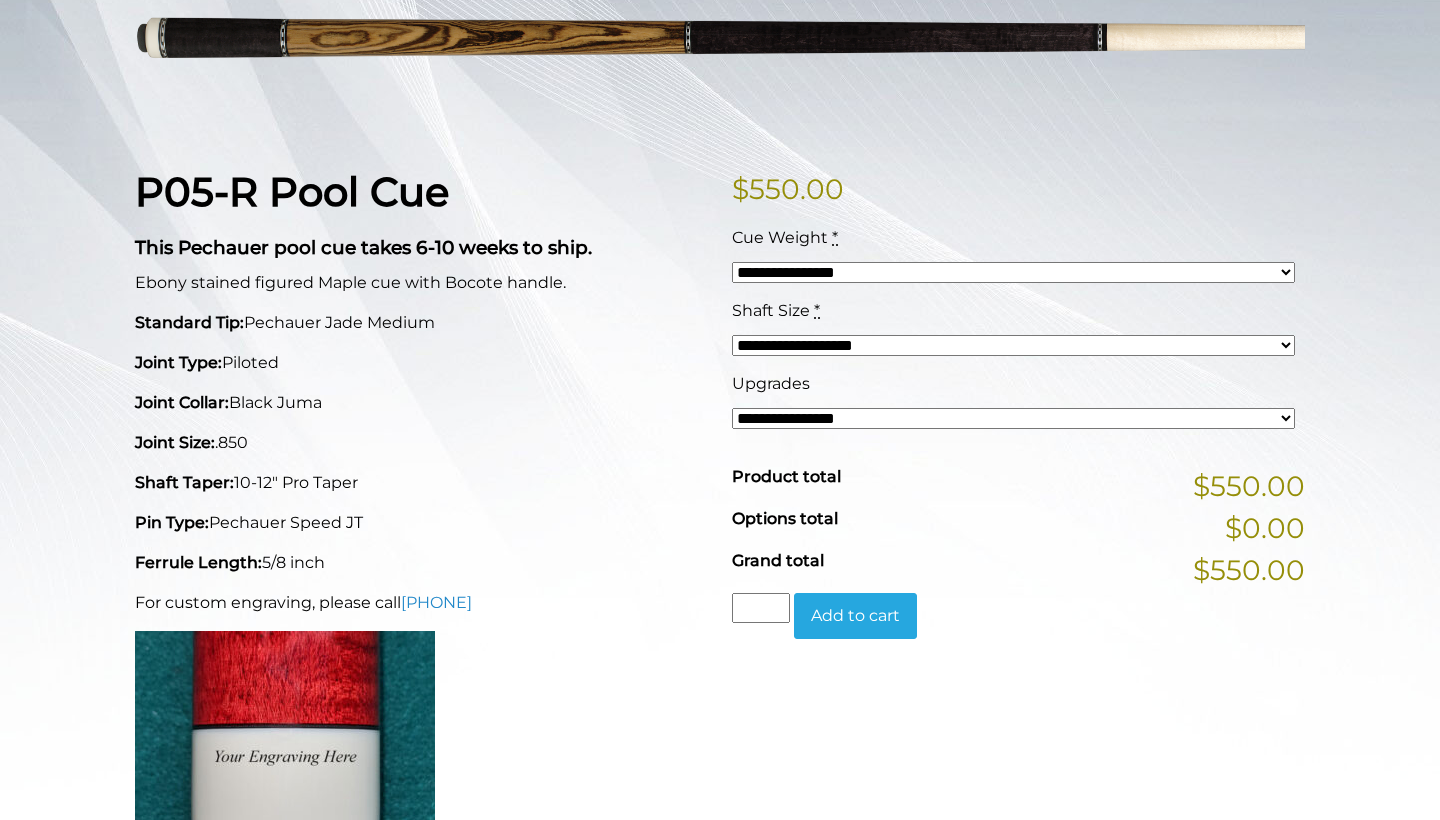 select on "*****" 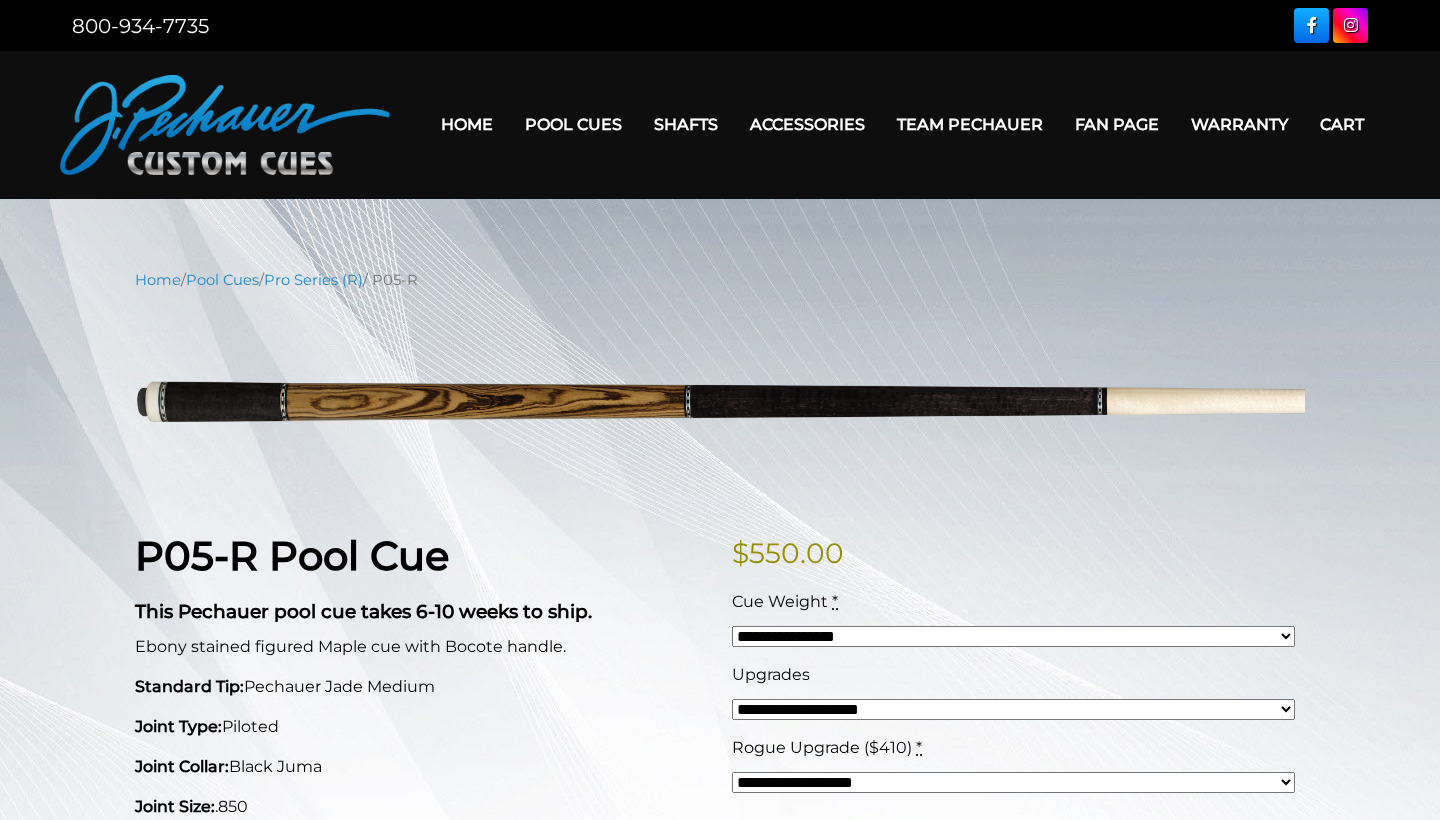 scroll, scrollTop: 0, scrollLeft: 0, axis: both 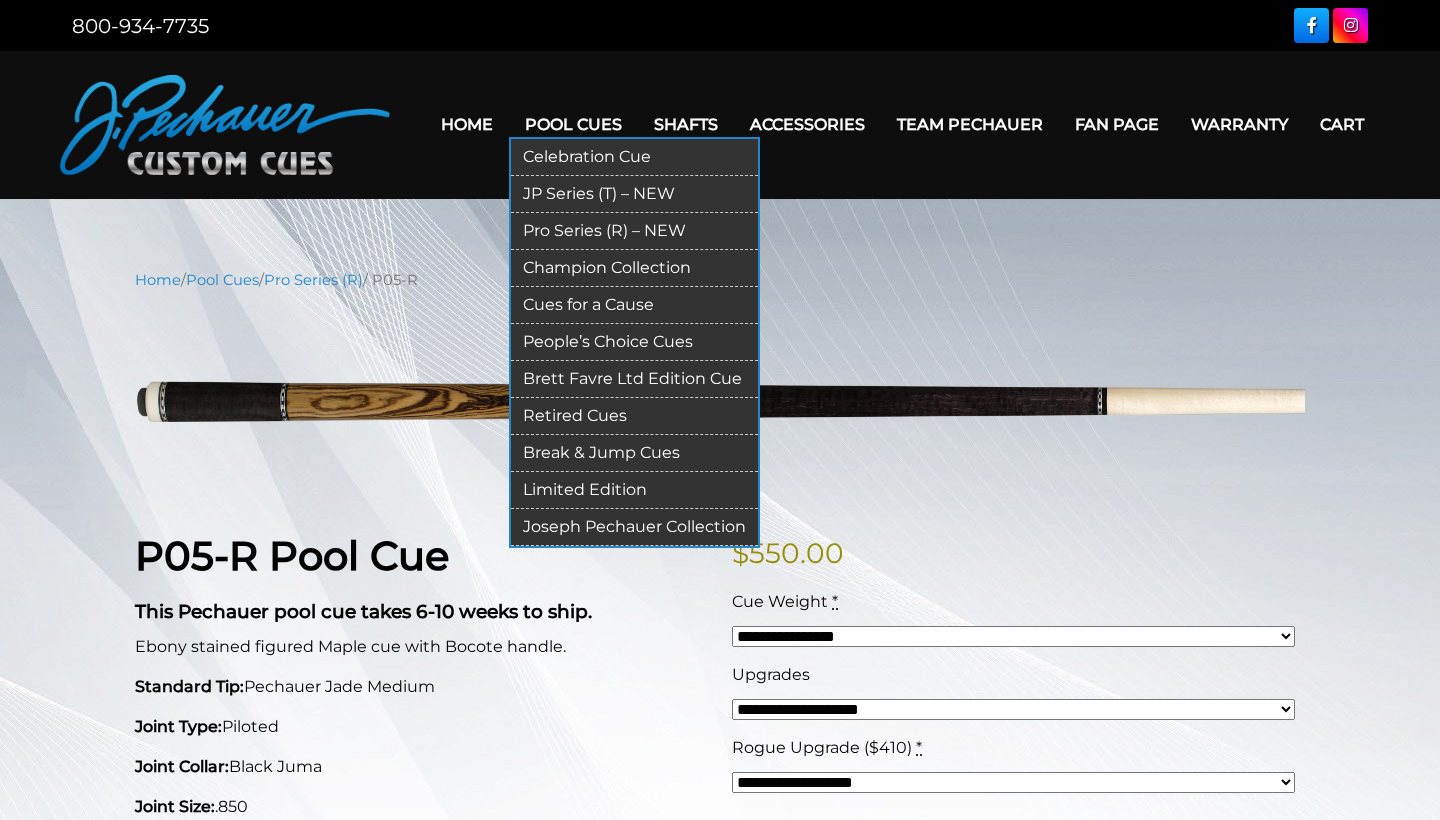 click on "JP Series (T) – NEW" at bounding box center (634, 194) 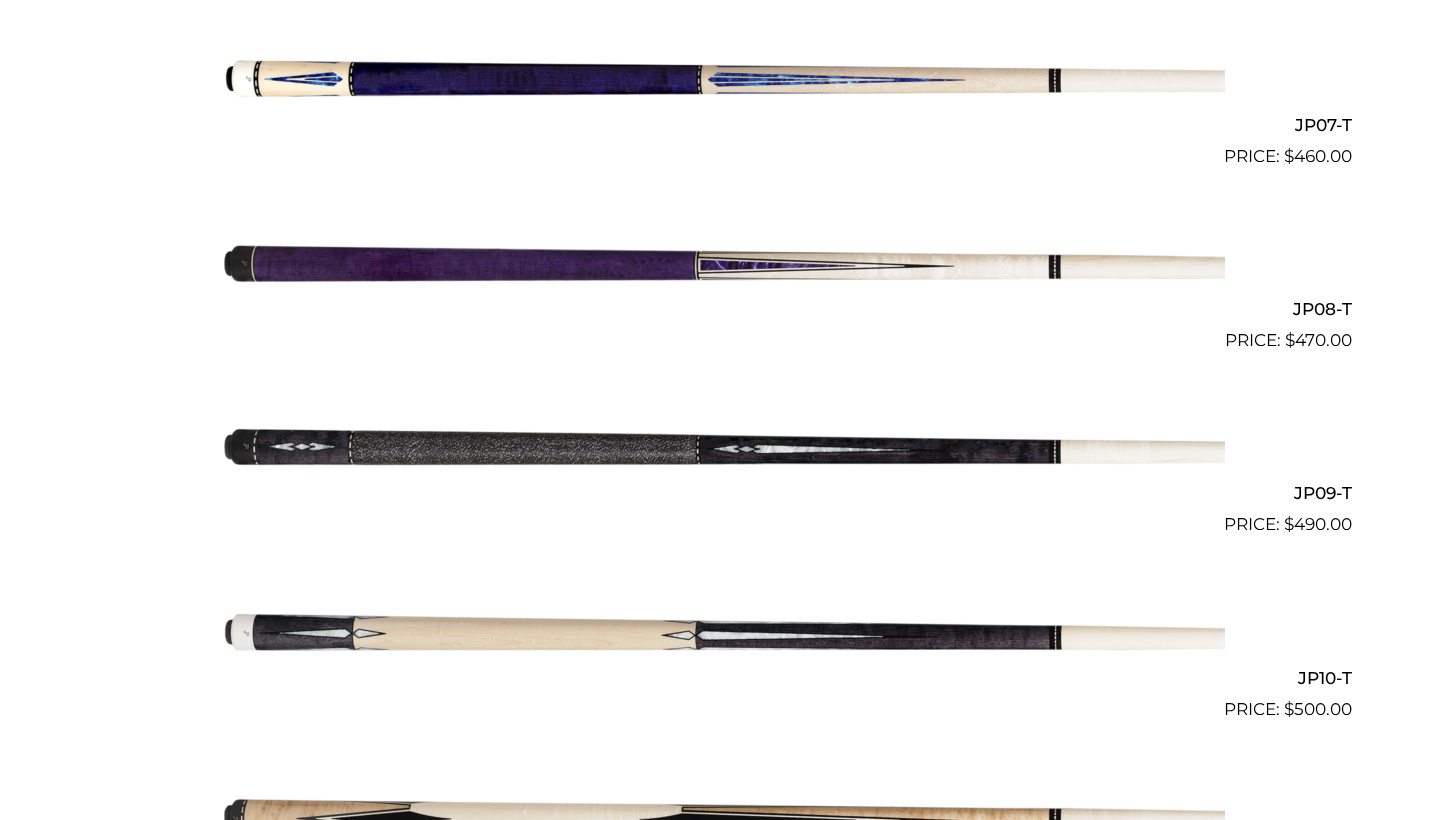 scroll, scrollTop: 1764, scrollLeft: 0, axis: vertical 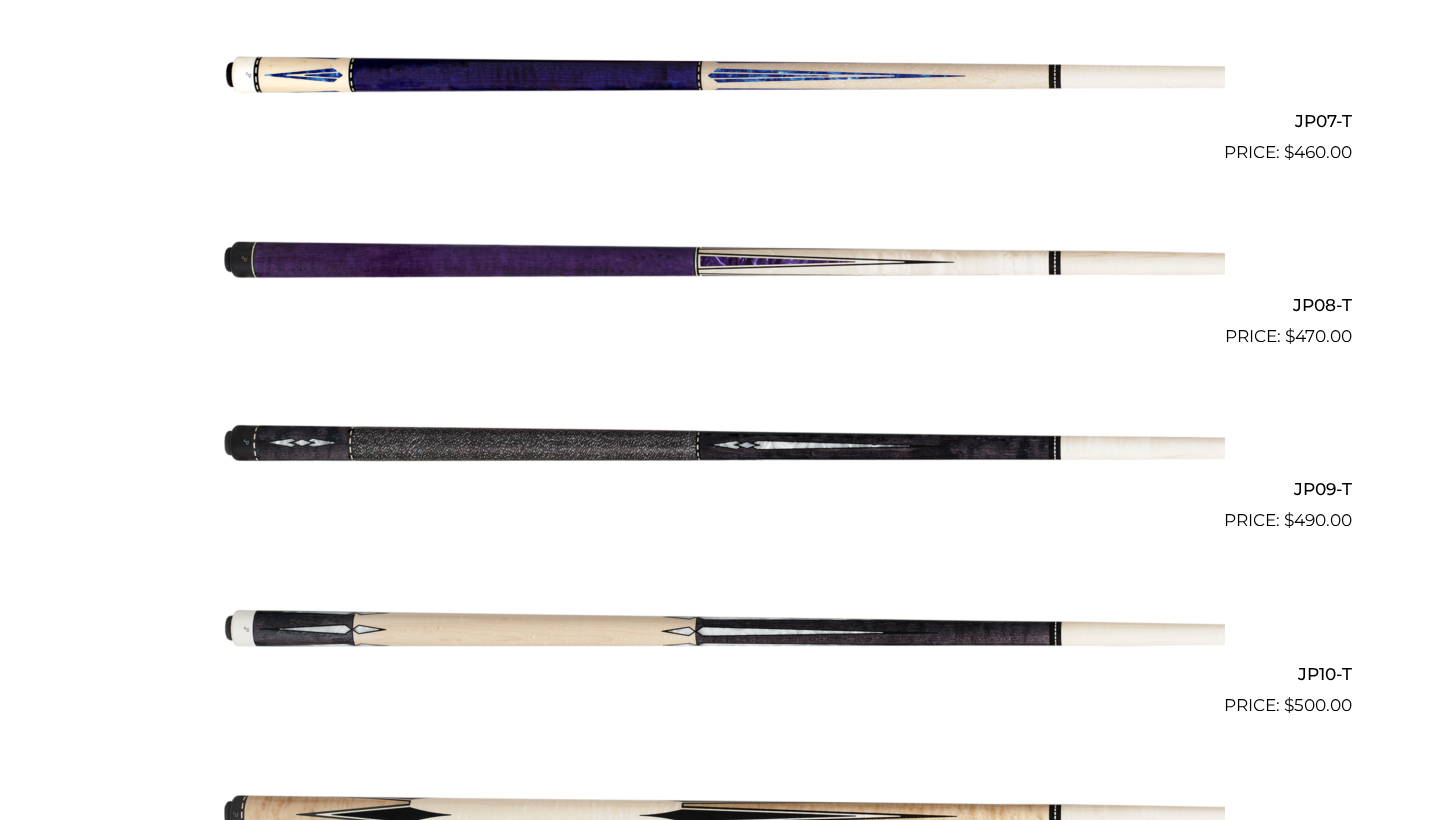 click at bounding box center (720, 442) 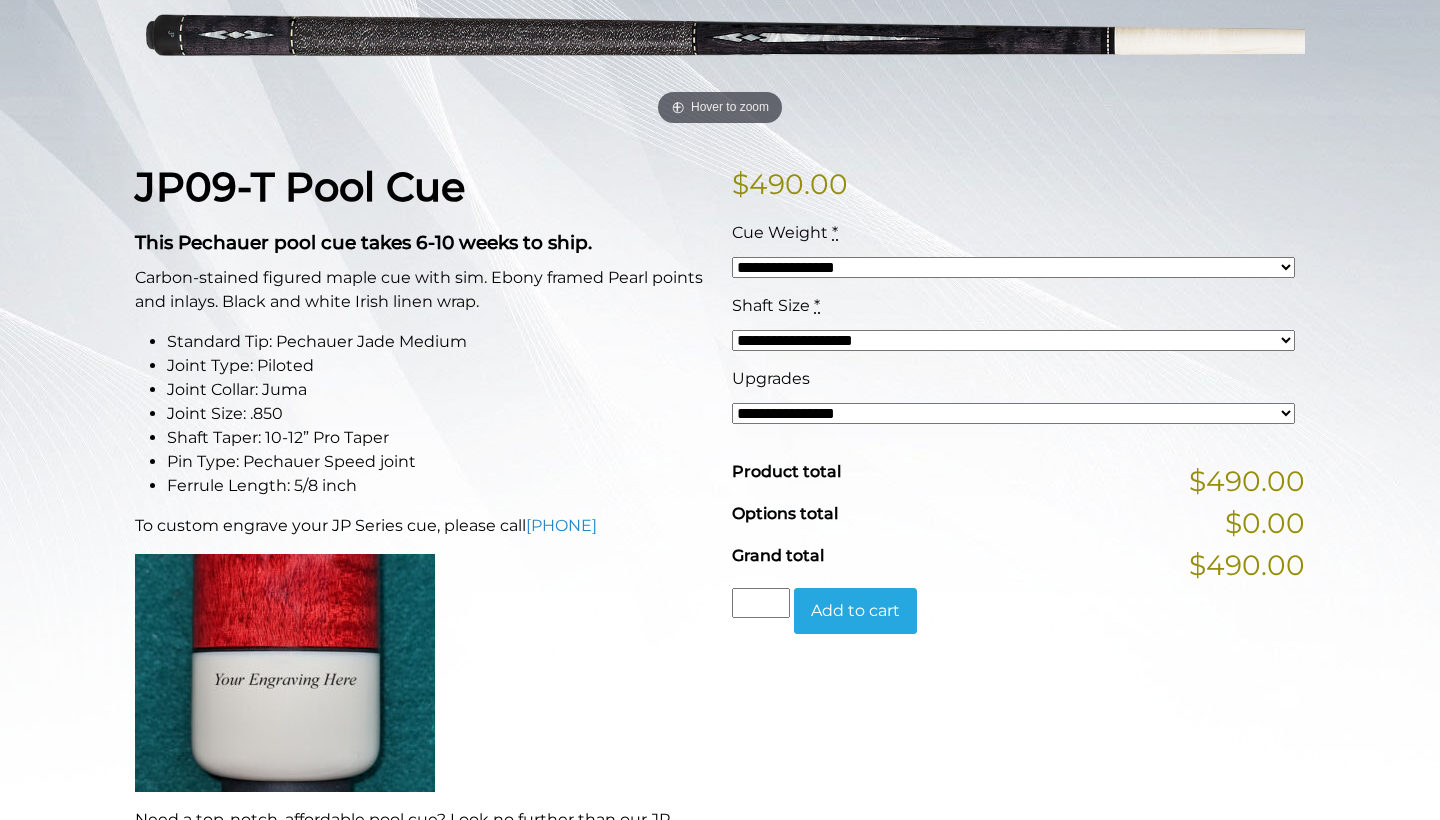 scroll, scrollTop: 208, scrollLeft: 0, axis: vertical 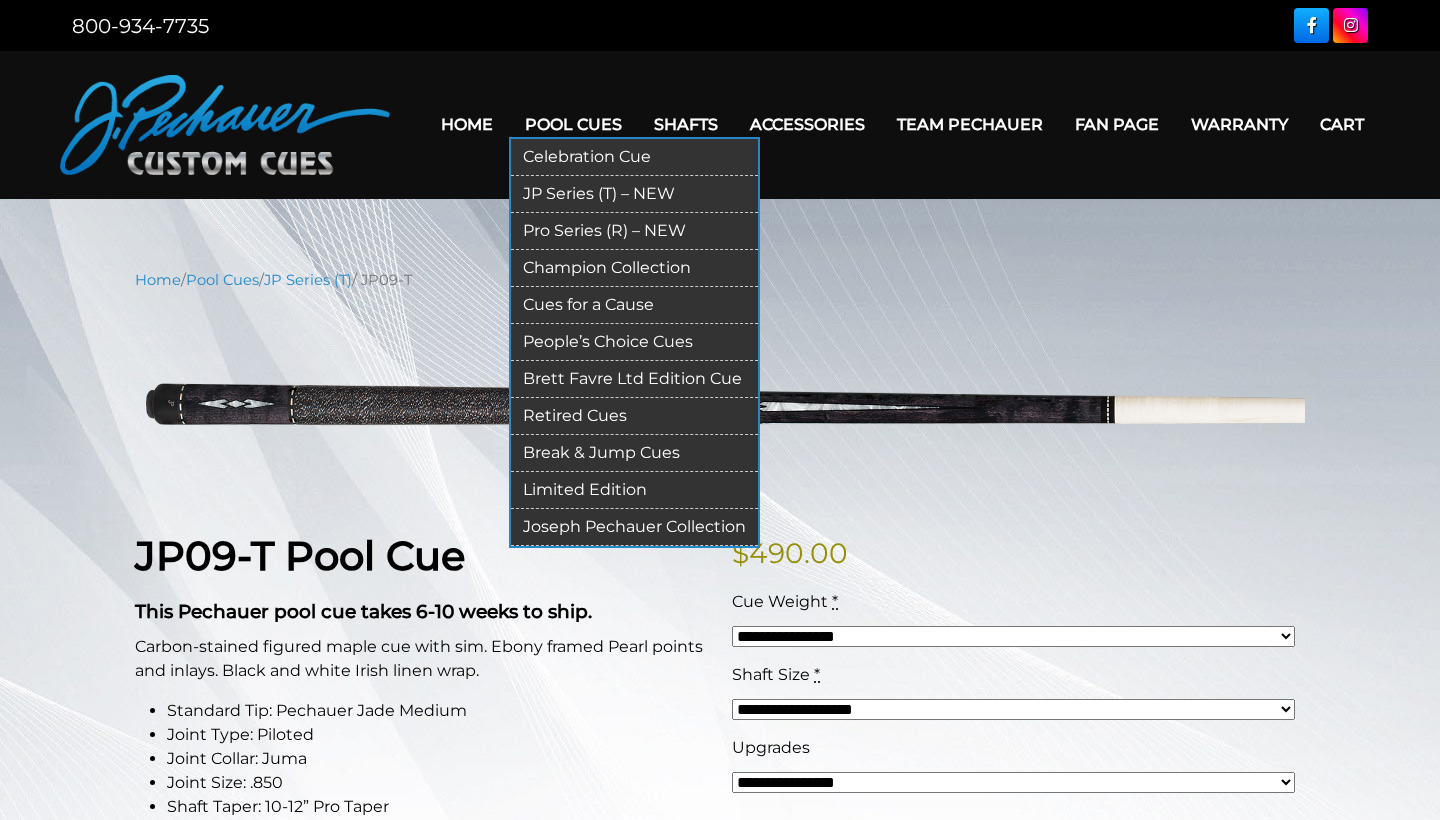 click on "Joseph Pechauer Collection" at bounding box center (634, 527) 